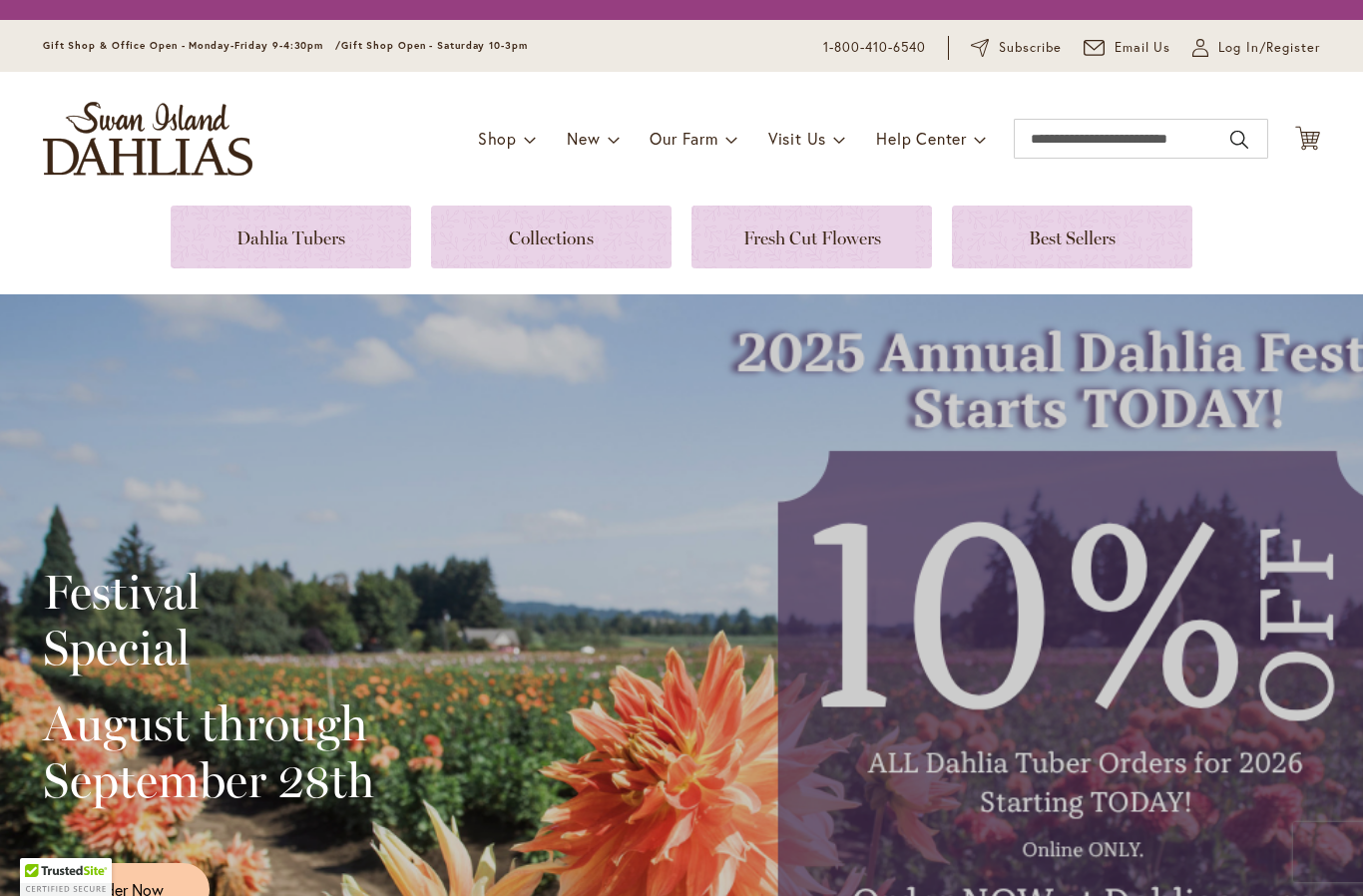 scroll, scrollTop: 0, scrollLeft: 0, axis: both 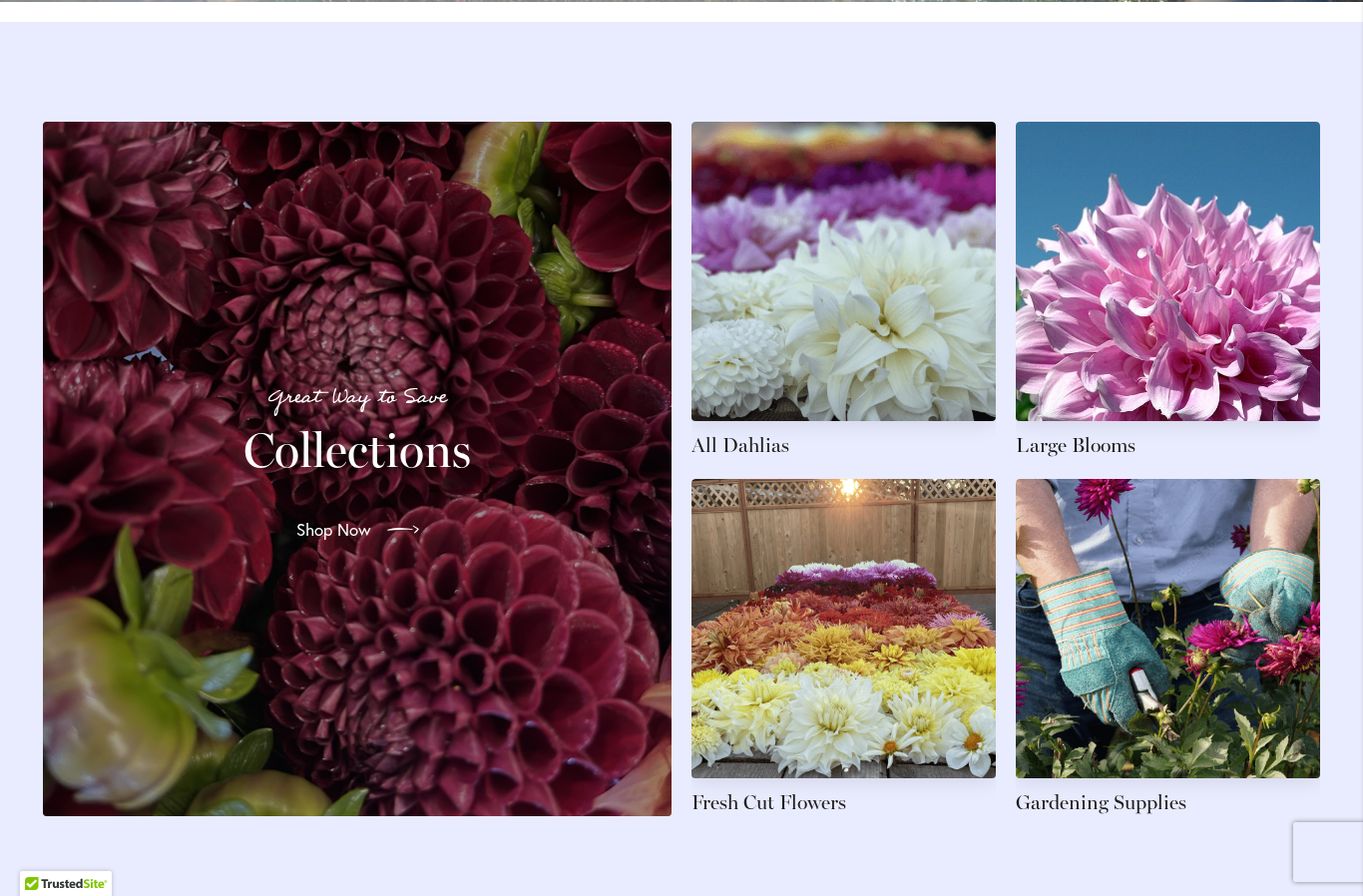 click at bounding box center [843, 648] 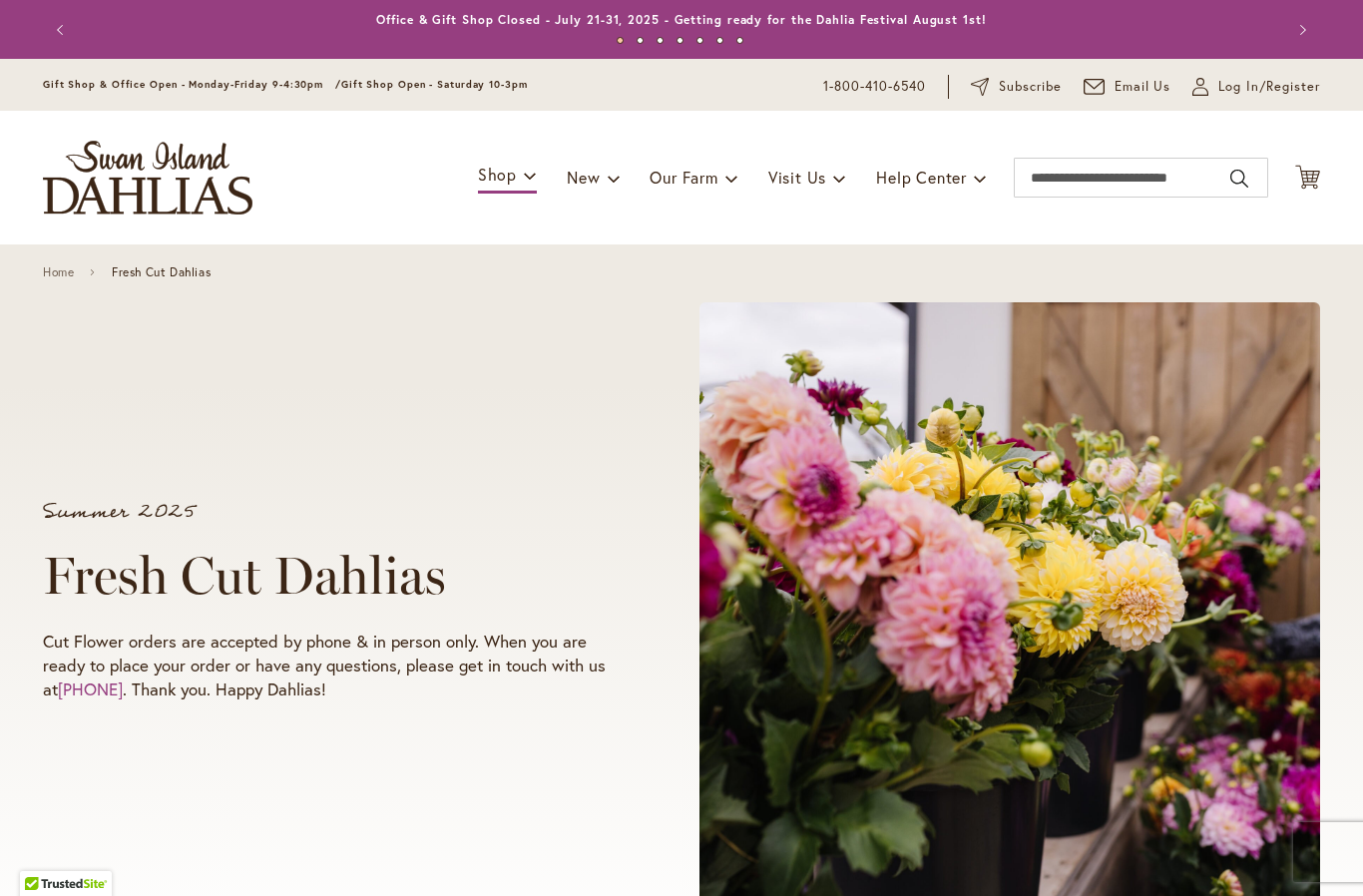 scroll, scrollTop: 0, scrollLeft: 0, axis: both 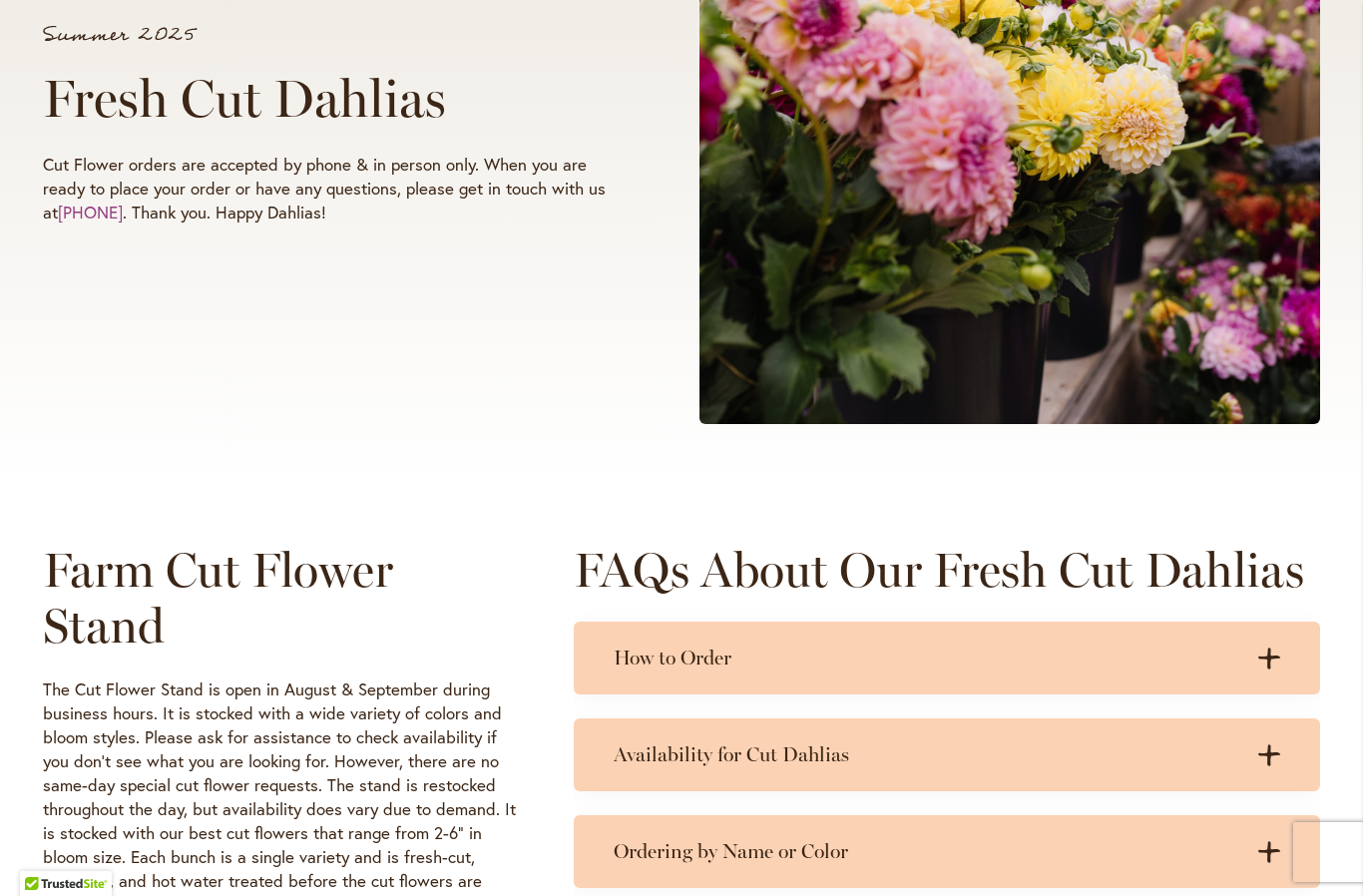 click on "The Cut Flower Stand is open in August & September during business hours. It is stocked with a wide variety of colors and bloom styles. Please ask for assistance to check availability if you don't see what you are looking for. However, there are no same-day special cut flower requests. The stand is restocked throughout the day, but availability does vary due to demand. It is stocked with our best cut flowers that range from 2-6" in bloom size. Each bunch is a single variety and is fresh-cut, prepared, and hot water treated before the cut flowers are placed into the stand." at bounding box center [279, 797] 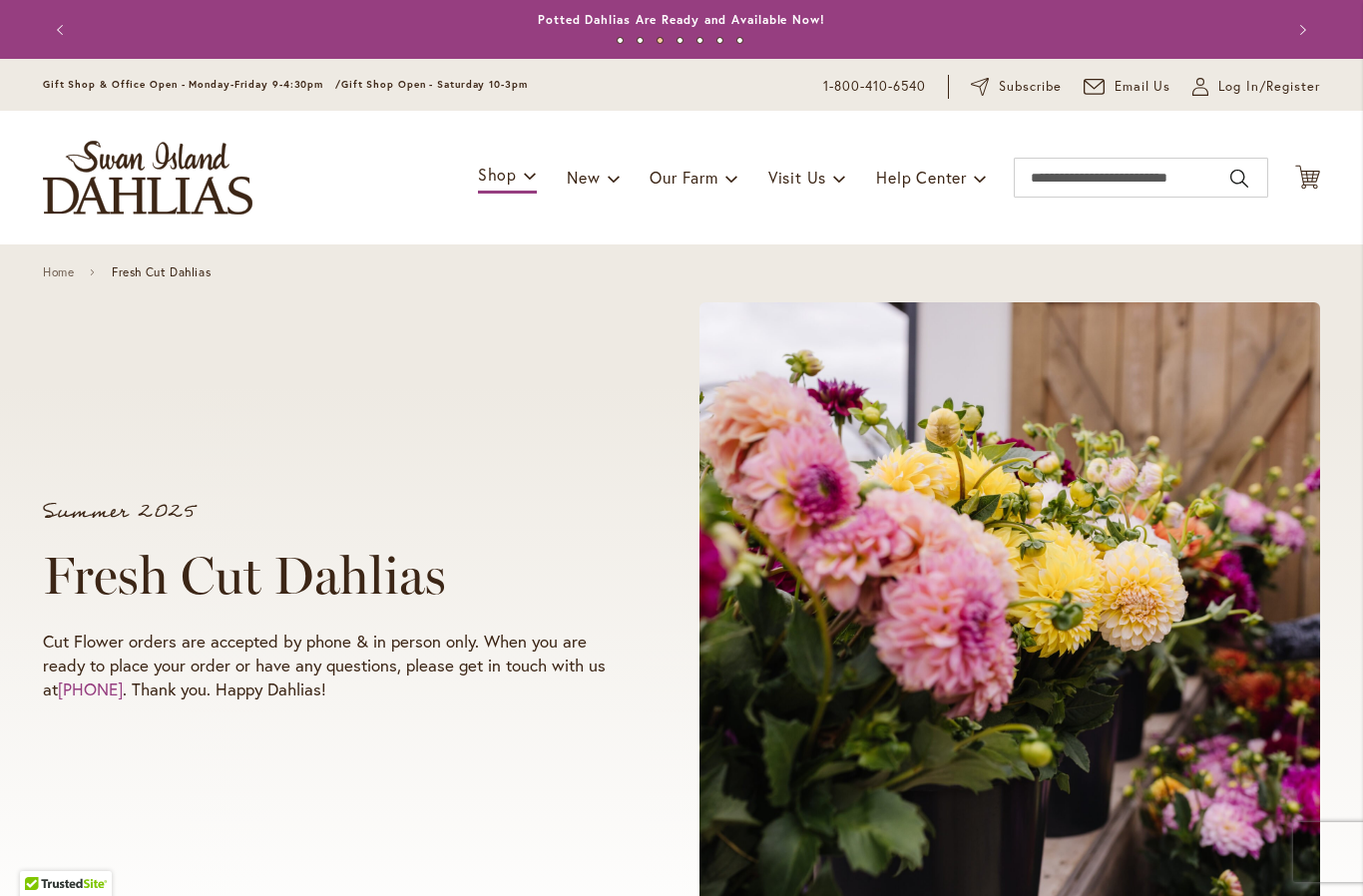 scroll, scrollTop: 0, scrollLeft: 0, axis: both 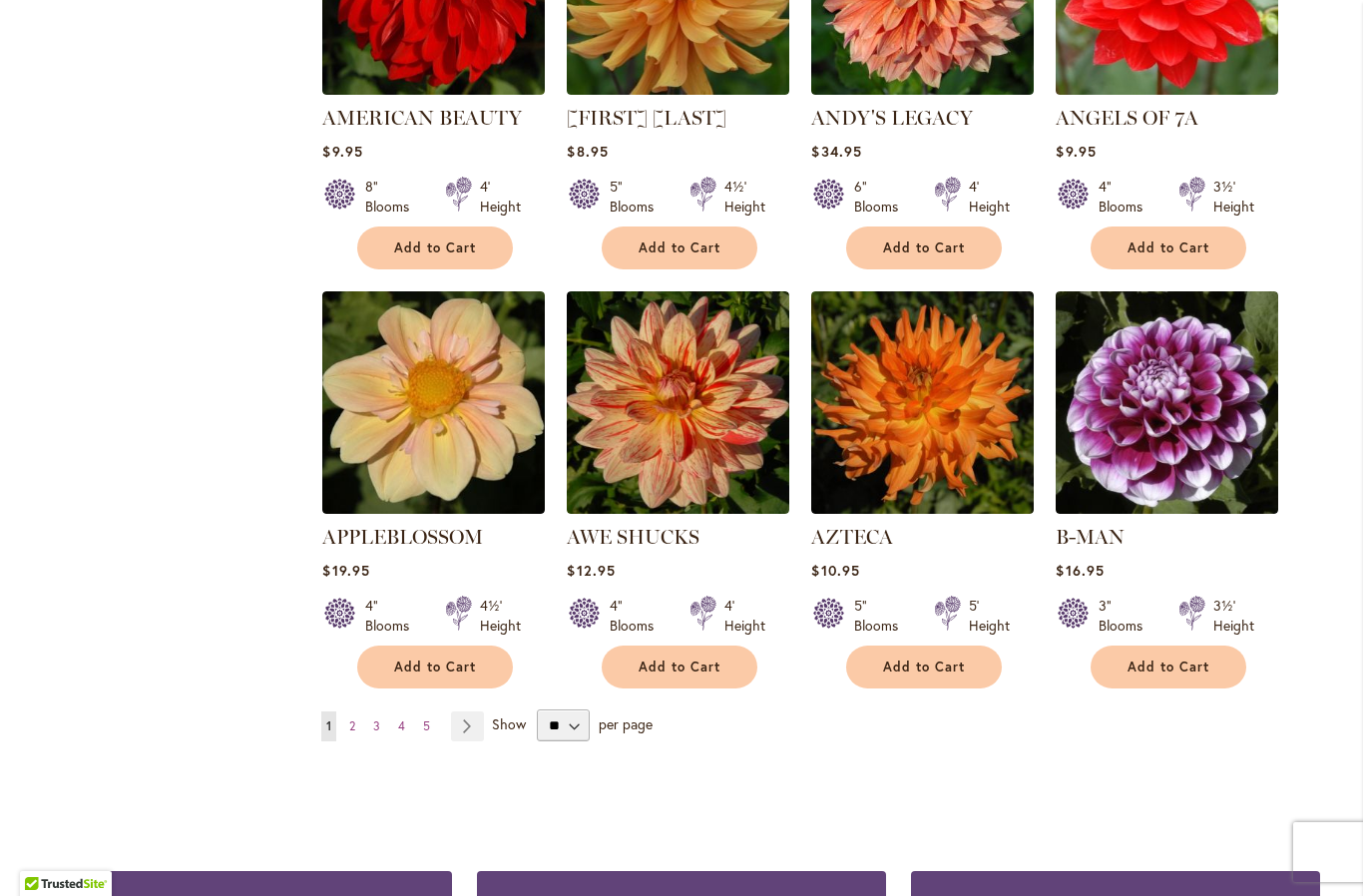 click on "Page
Next" at bounding box center [467, 726] 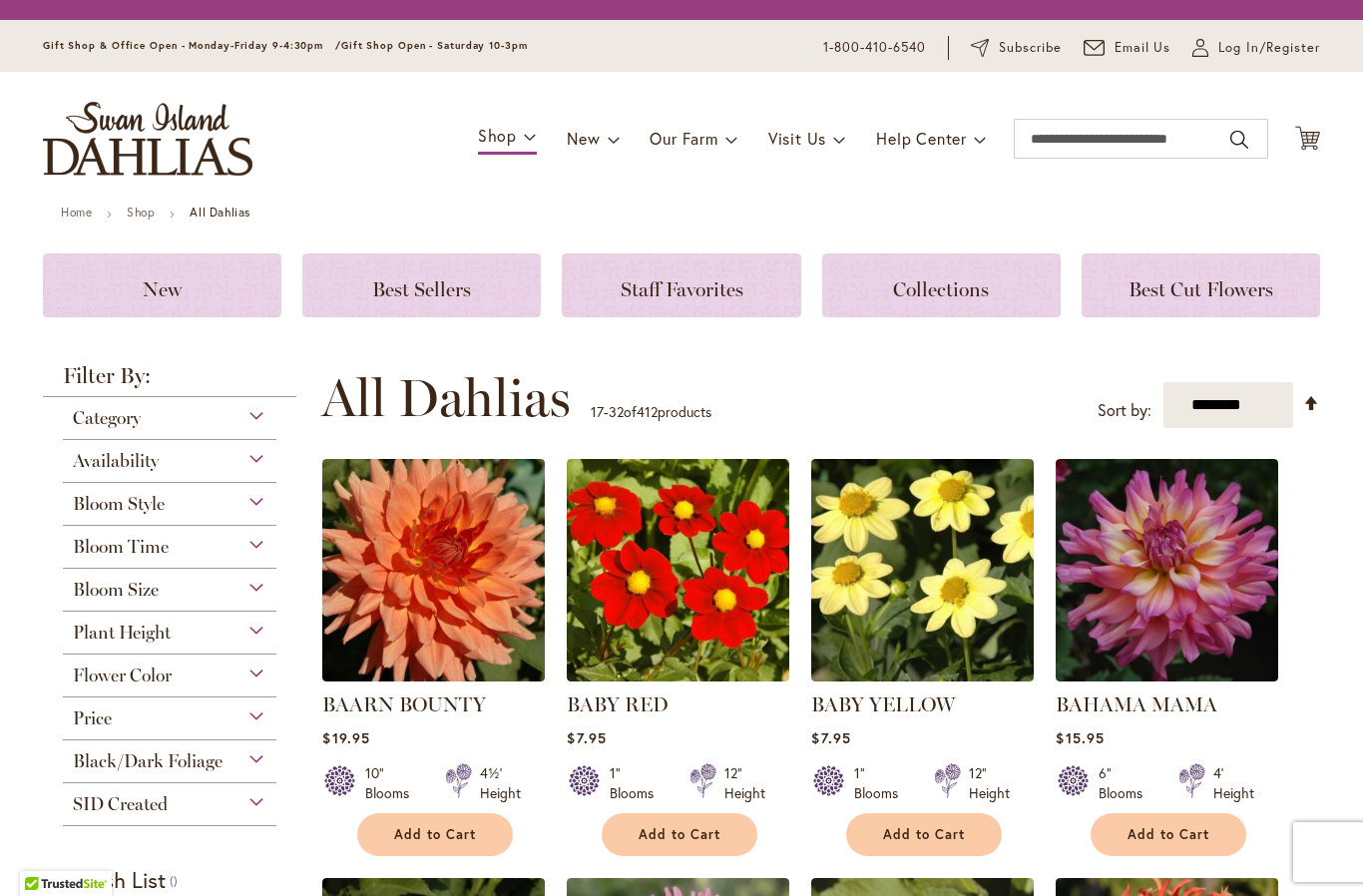 scroll, scrollTop: 0, scrollLeft: 0, axis: both 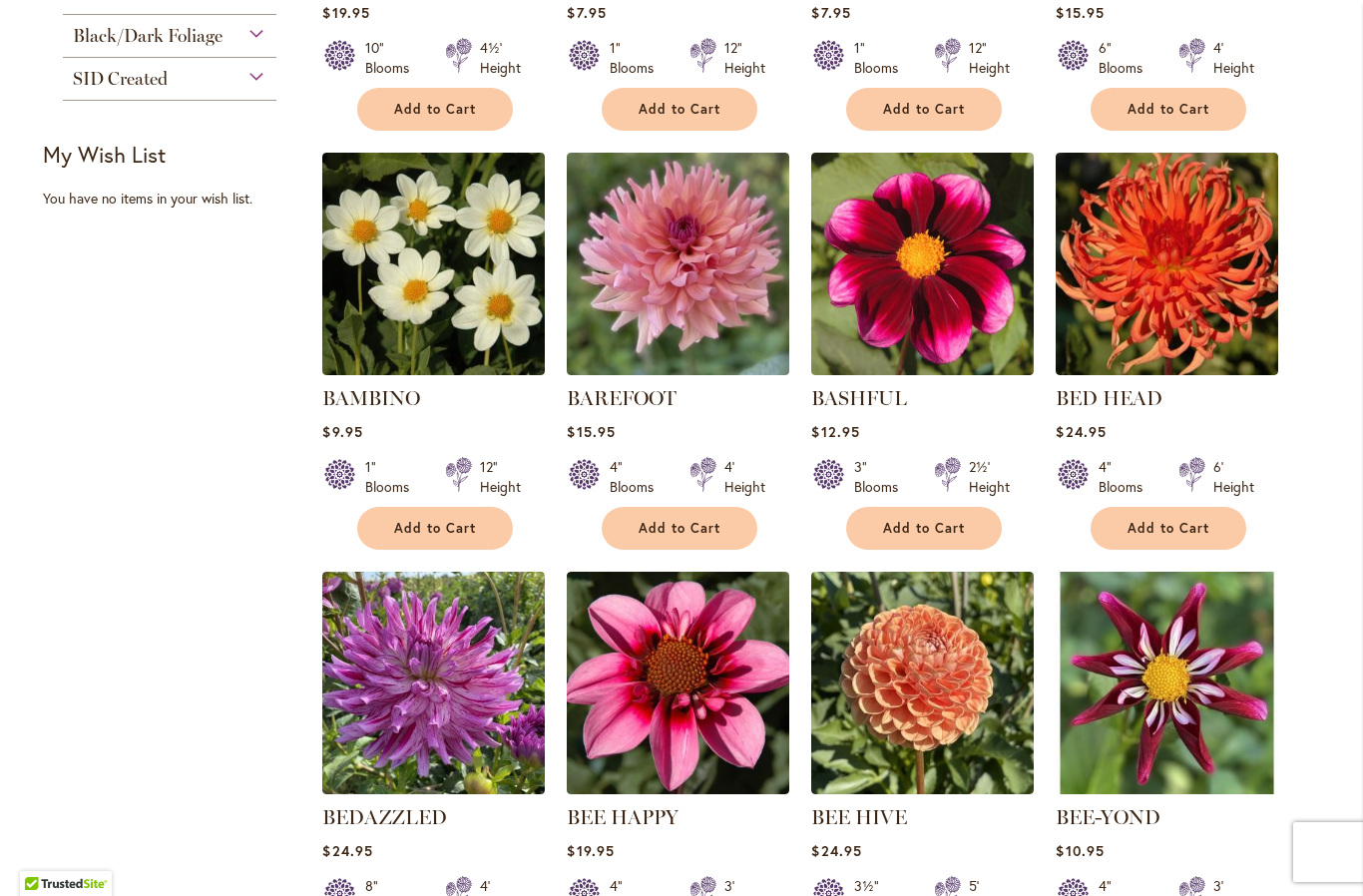 click on "Filter by:
Filter By:
Category
Best Sellers
32
items
New
5
items
New & Exclusive 2 6 1" at bounding box center [682, 575] 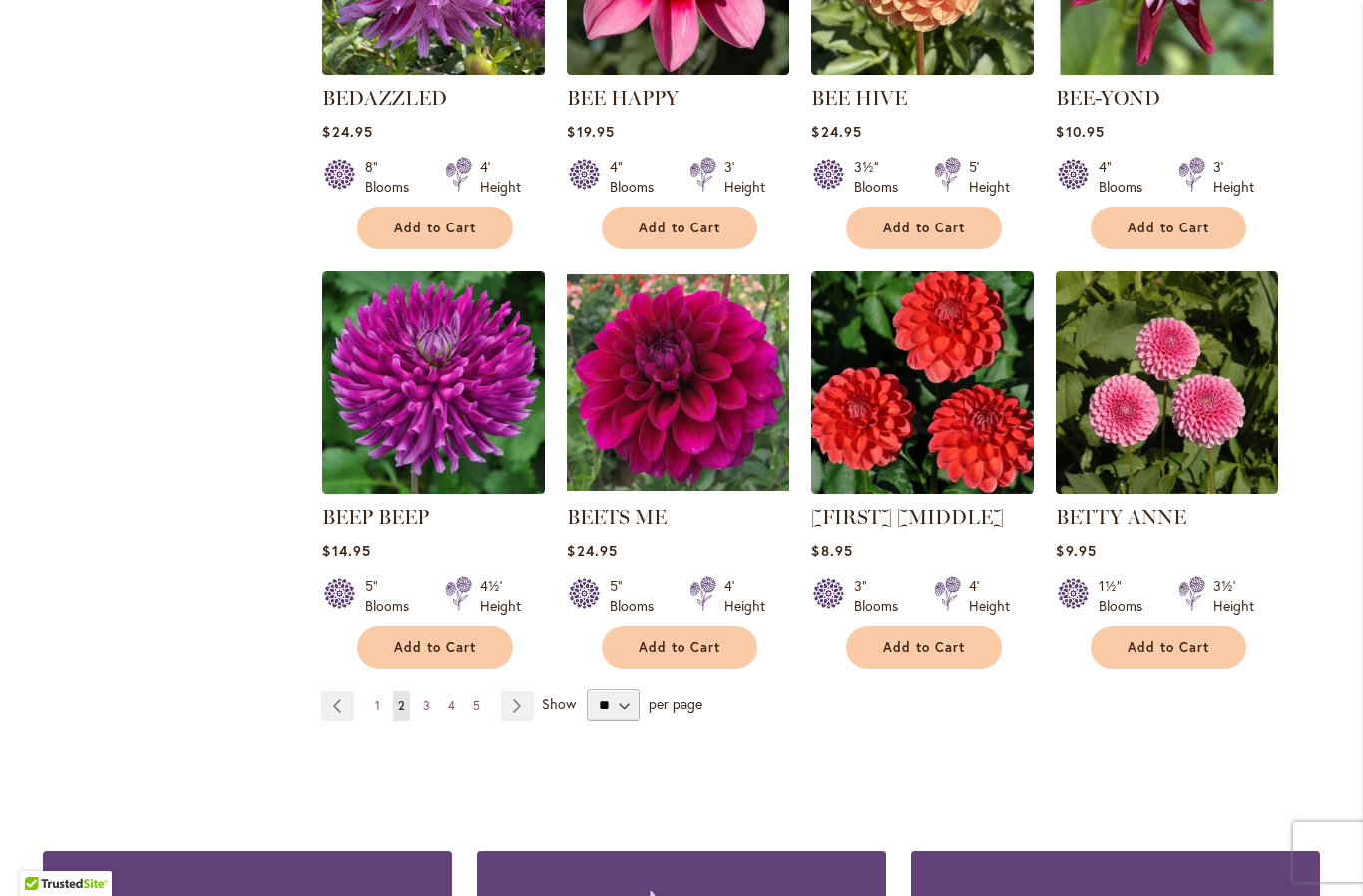 scroll, scrollTop: 1484, scrollLeft: 0, axis: vertical 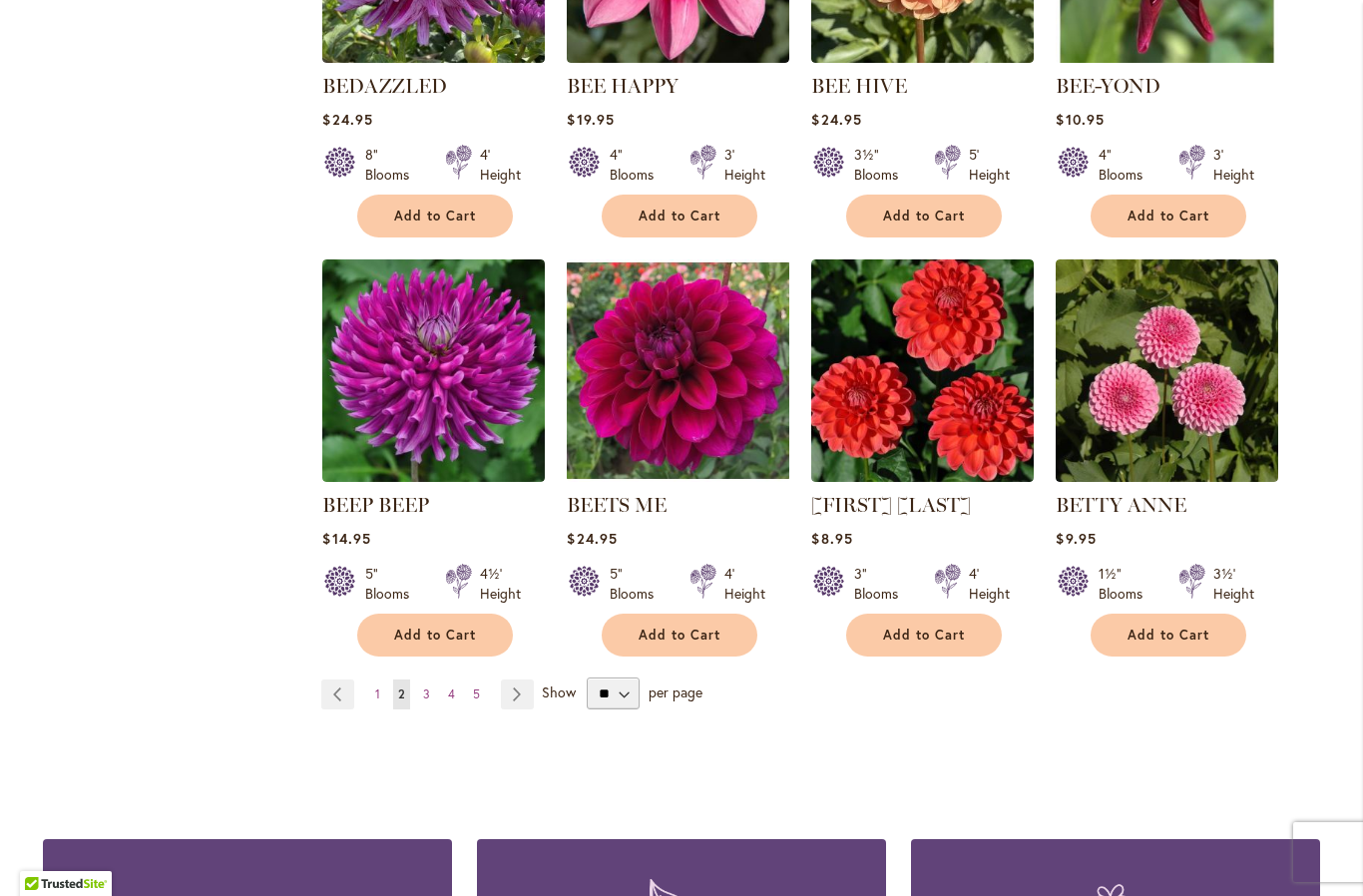 click on "Page
Next" at bounding box center [517, 694] 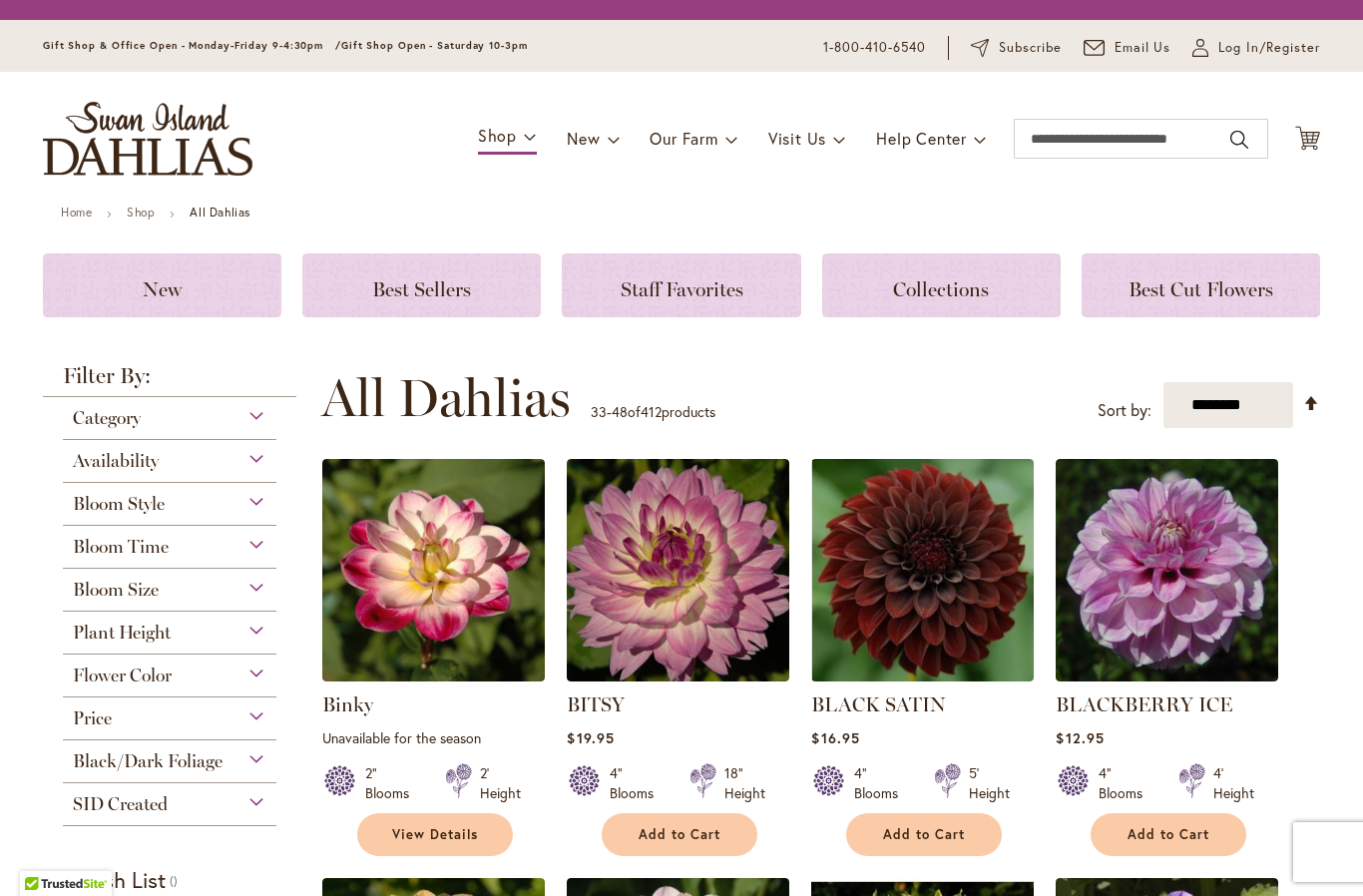 scroll, scrollTop: 0, scrollLeft: 0, axis: both 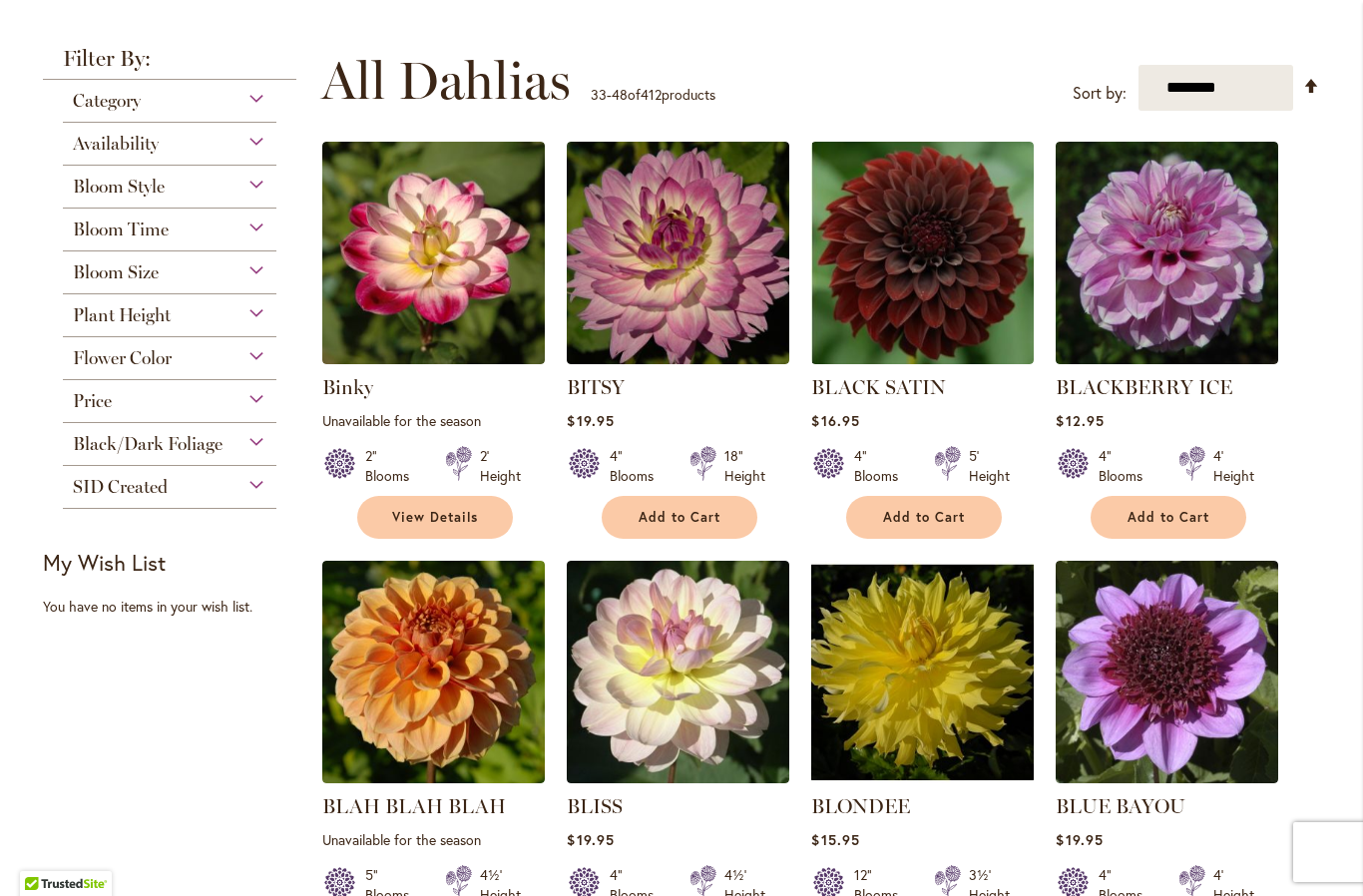 click at bounding box center (1166, 672) 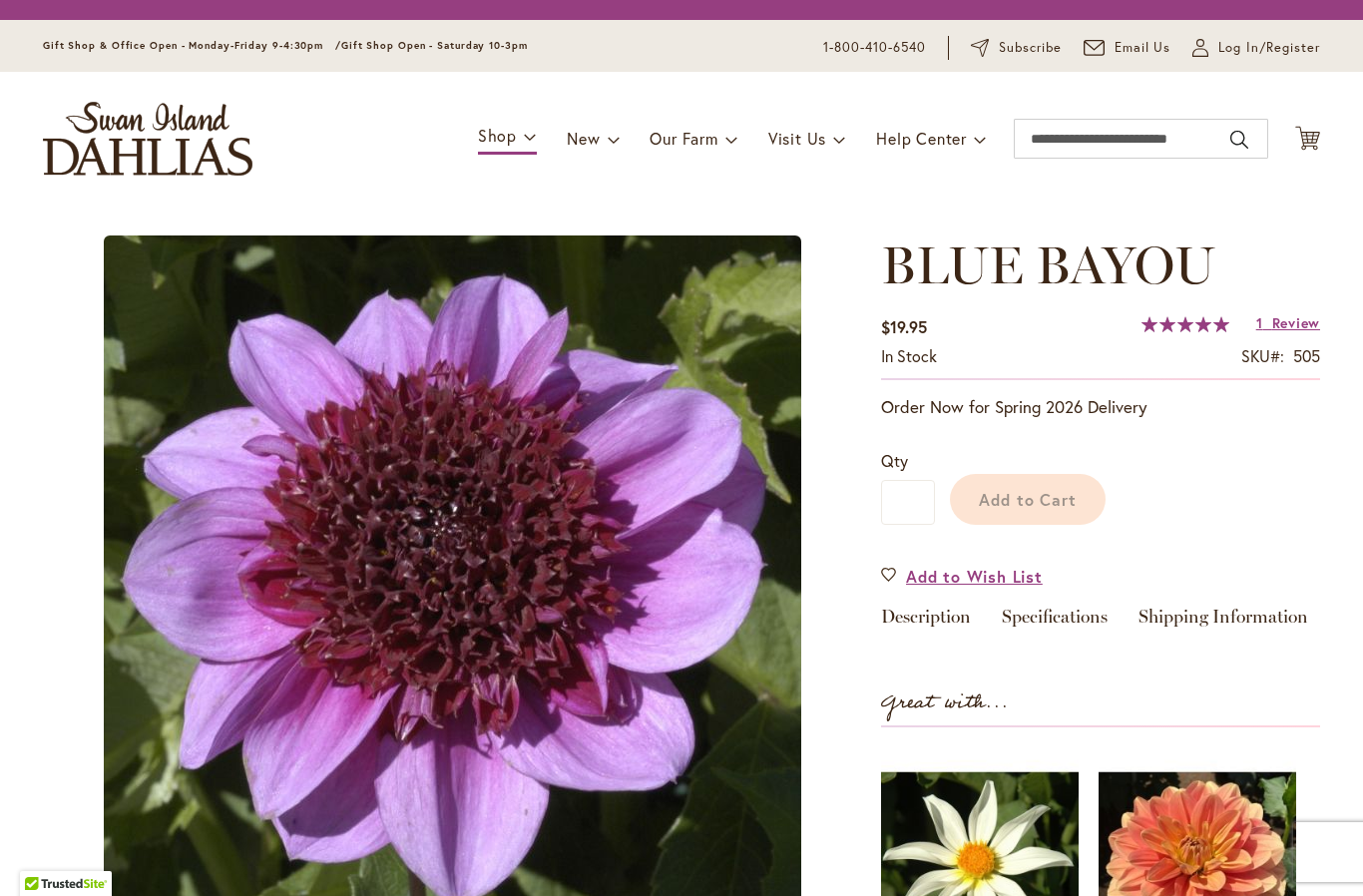 scroll, scrollTop: 0, scrollLeft: 0, axis: both 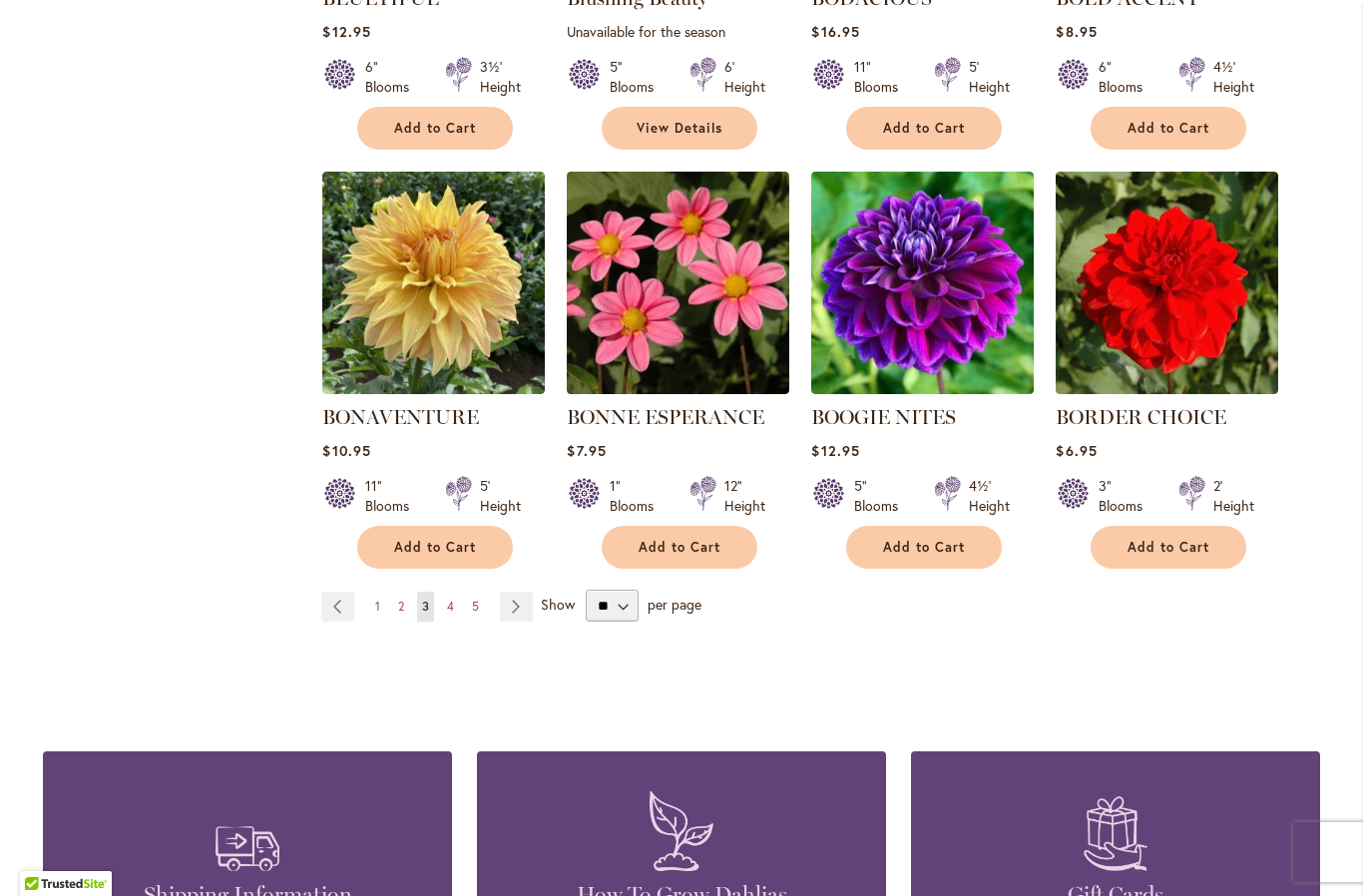 click on "Page
Next" at bounding box center (516, 607) 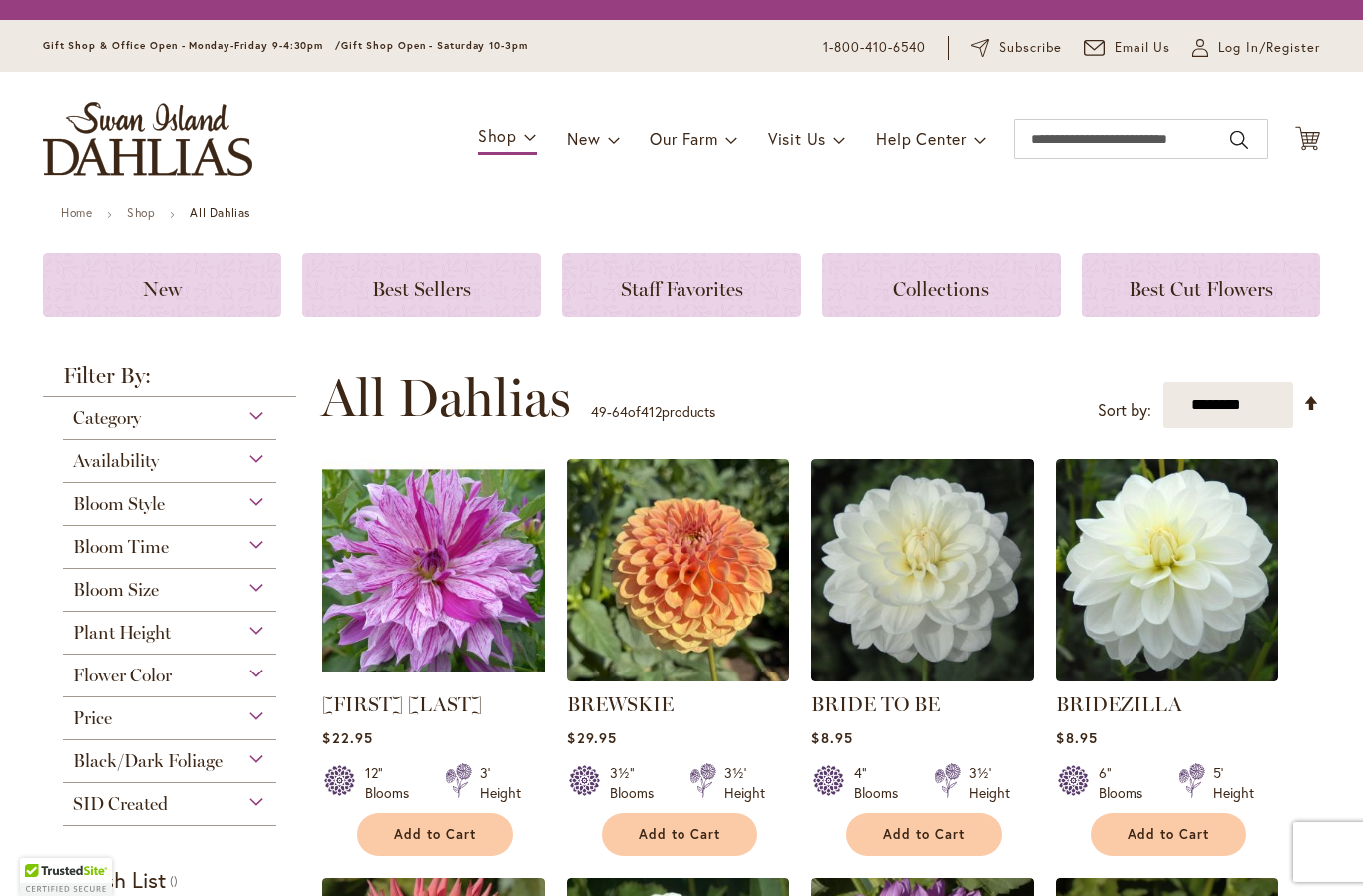 scroll, scrollTop: 0, scrollLeft: 0, axis: both 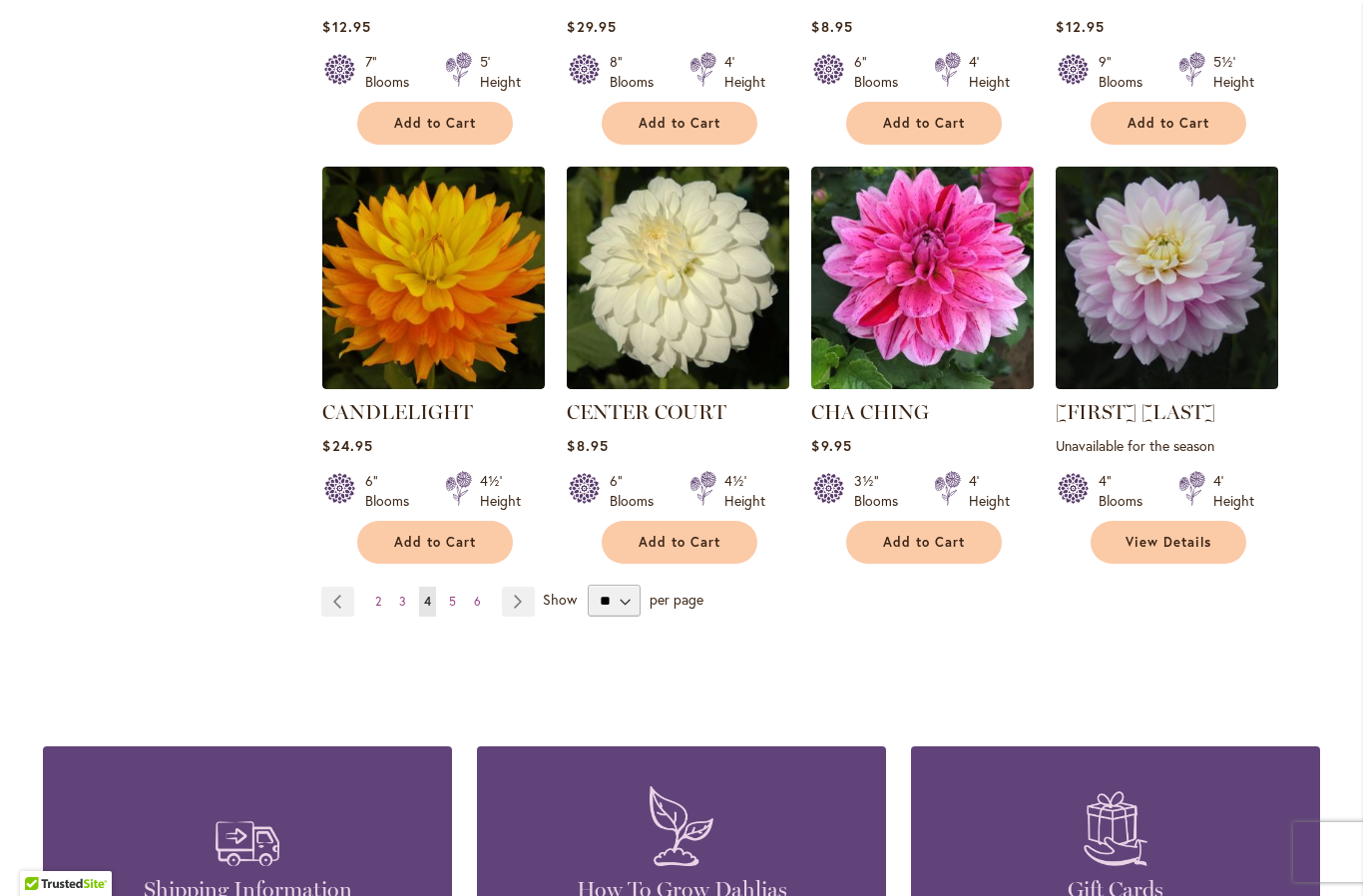 click on "Page
Next" at bounding box center (518, 602) 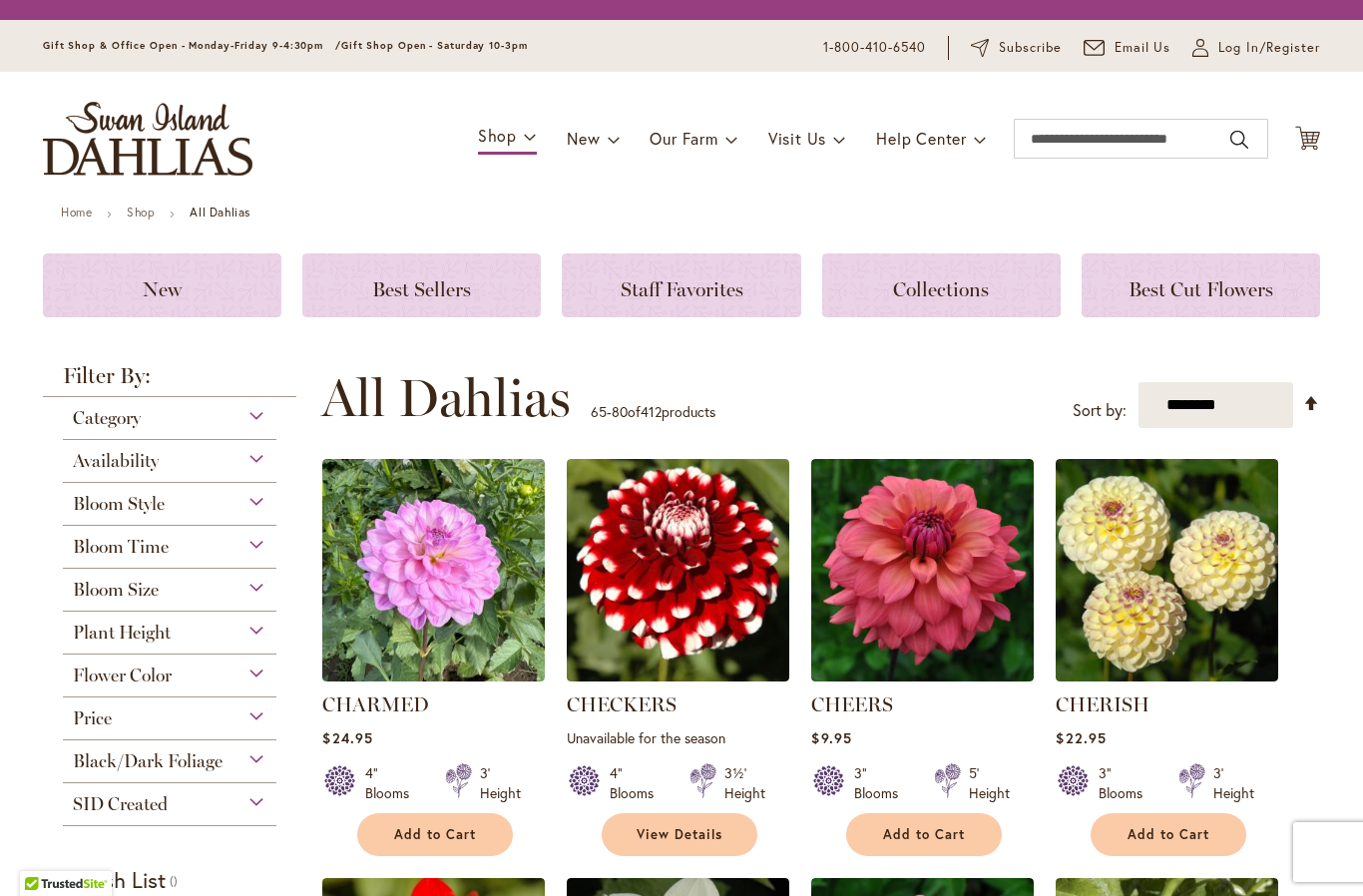 scroll, scrollTop: 0, scrollLeft: 0, axis: both 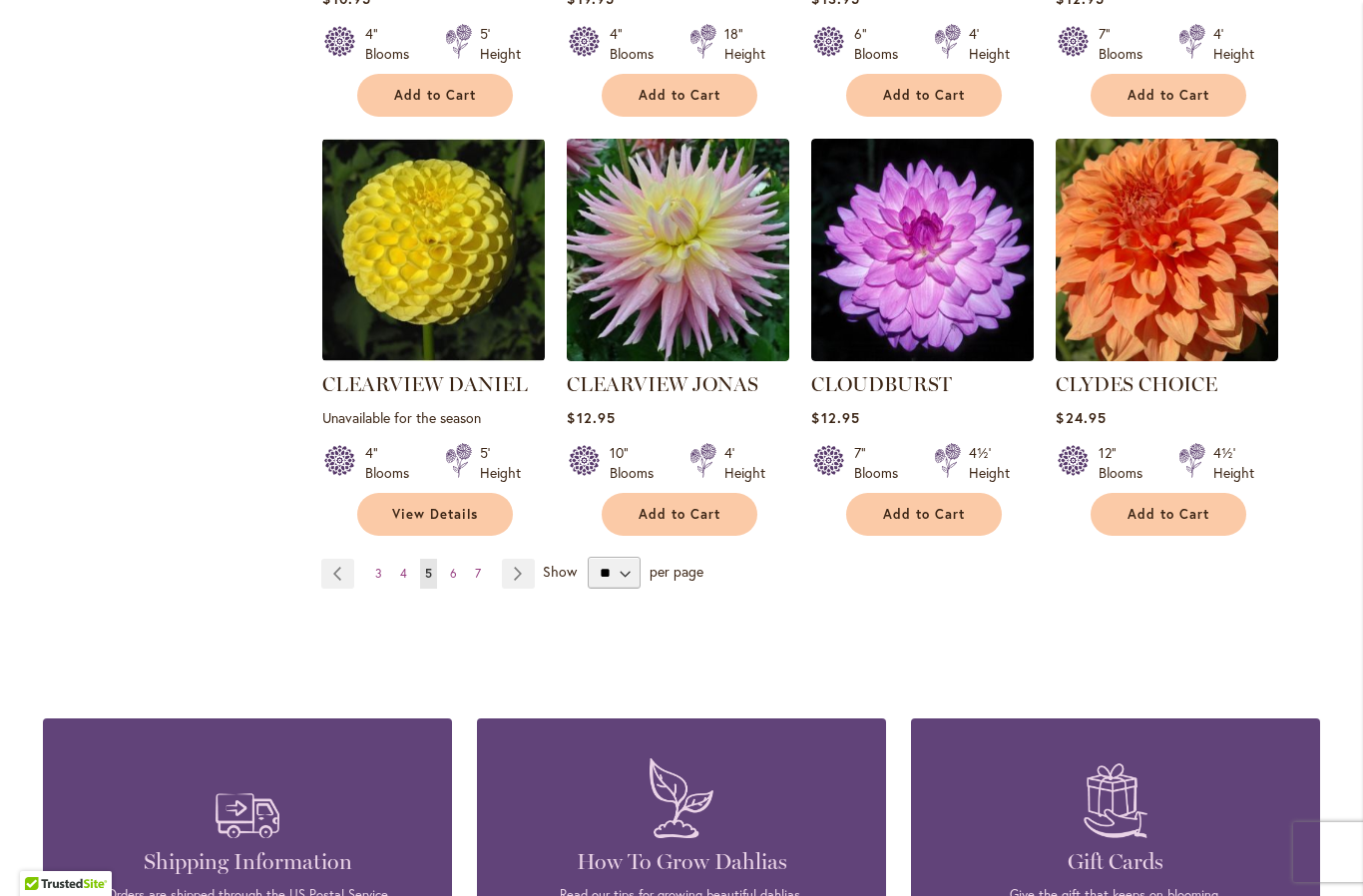 click on "Page
Next" at bounding box center (518, 574) 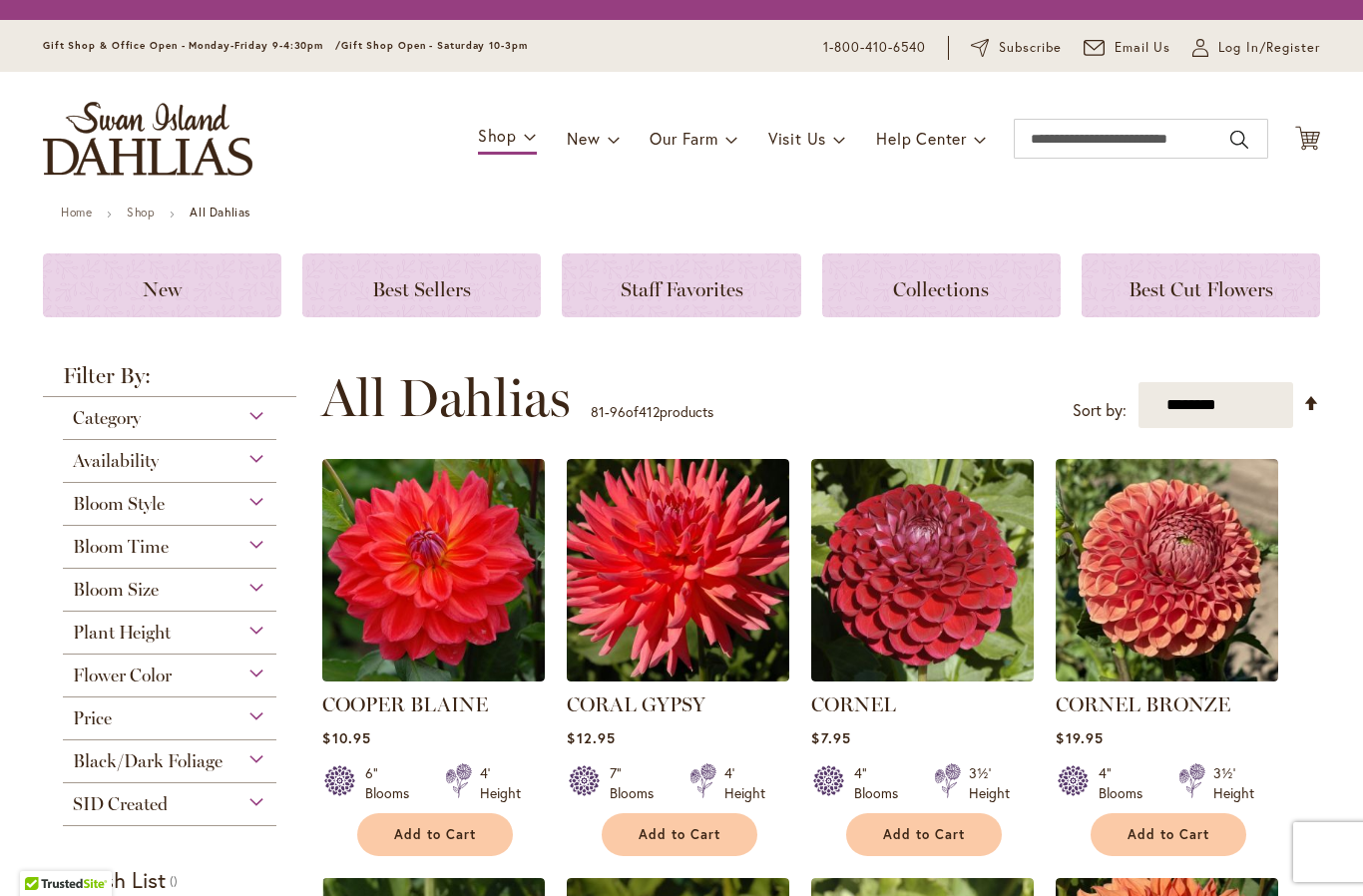 scroll, scrollTop: 0, scrollLeft: 0, axis: both 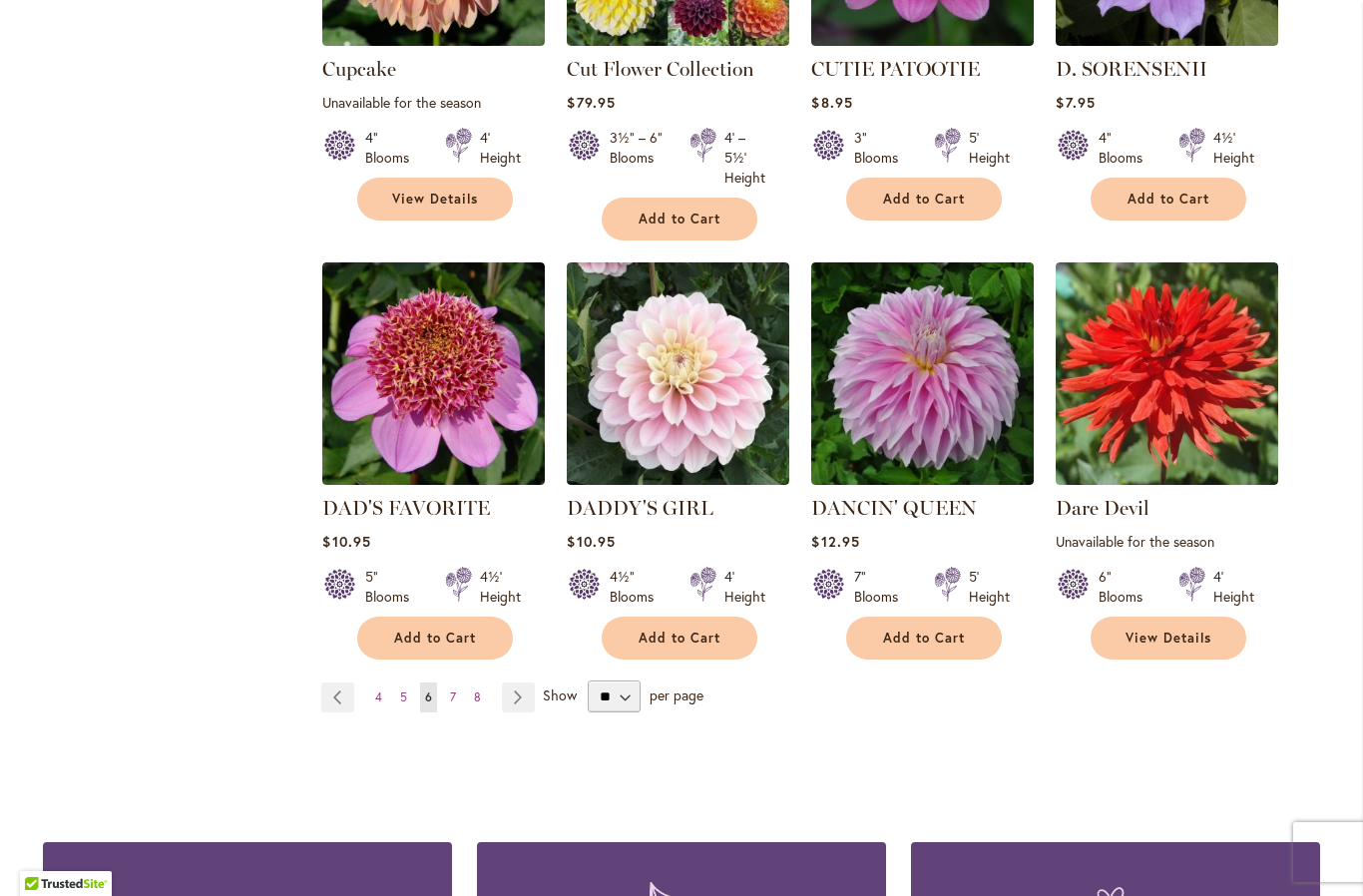 click on "Page
Next" at bounding box center (518, 697) 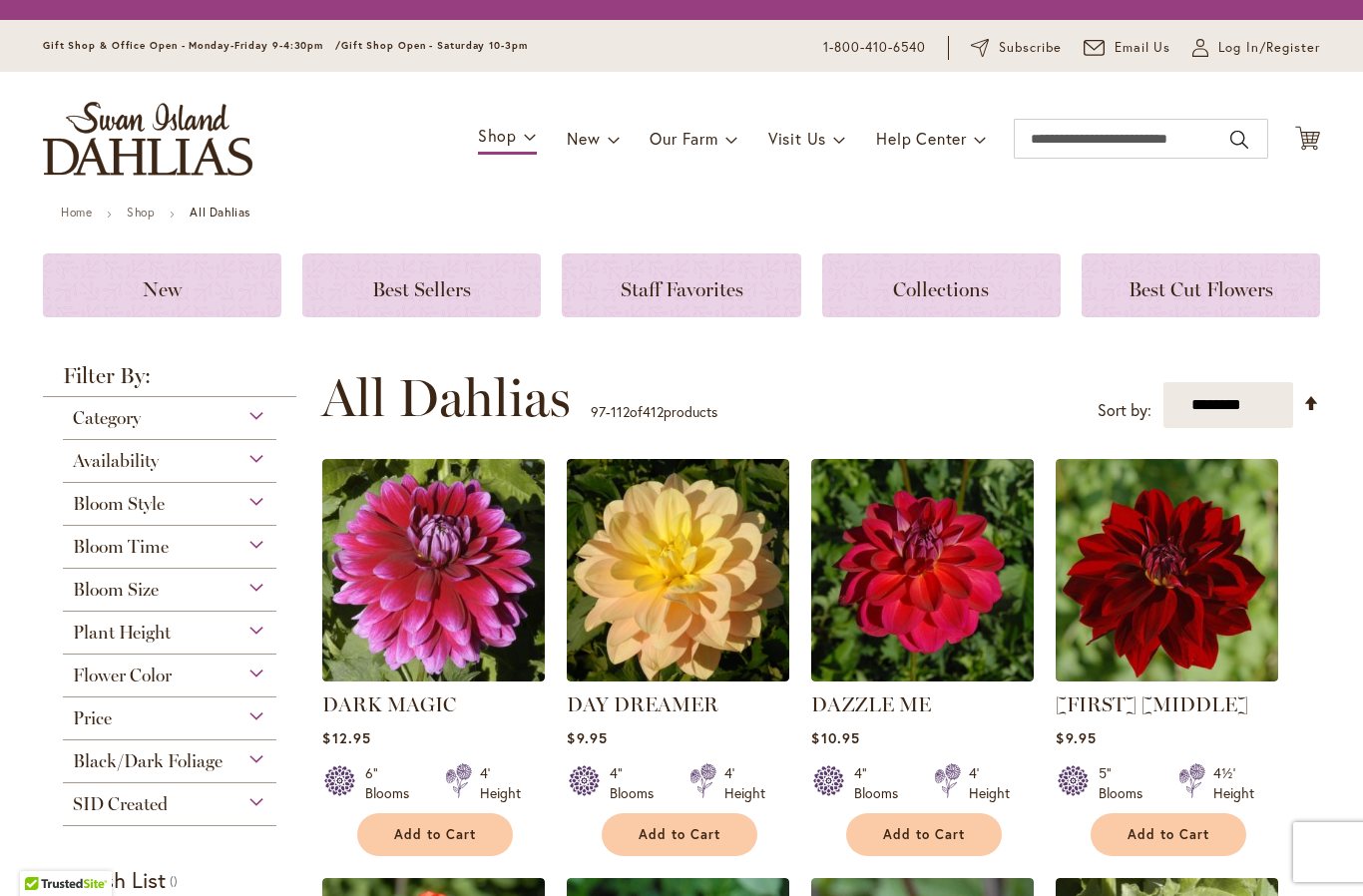 scroll, scrollTop: 0, scrollLeft: 0, axis: both 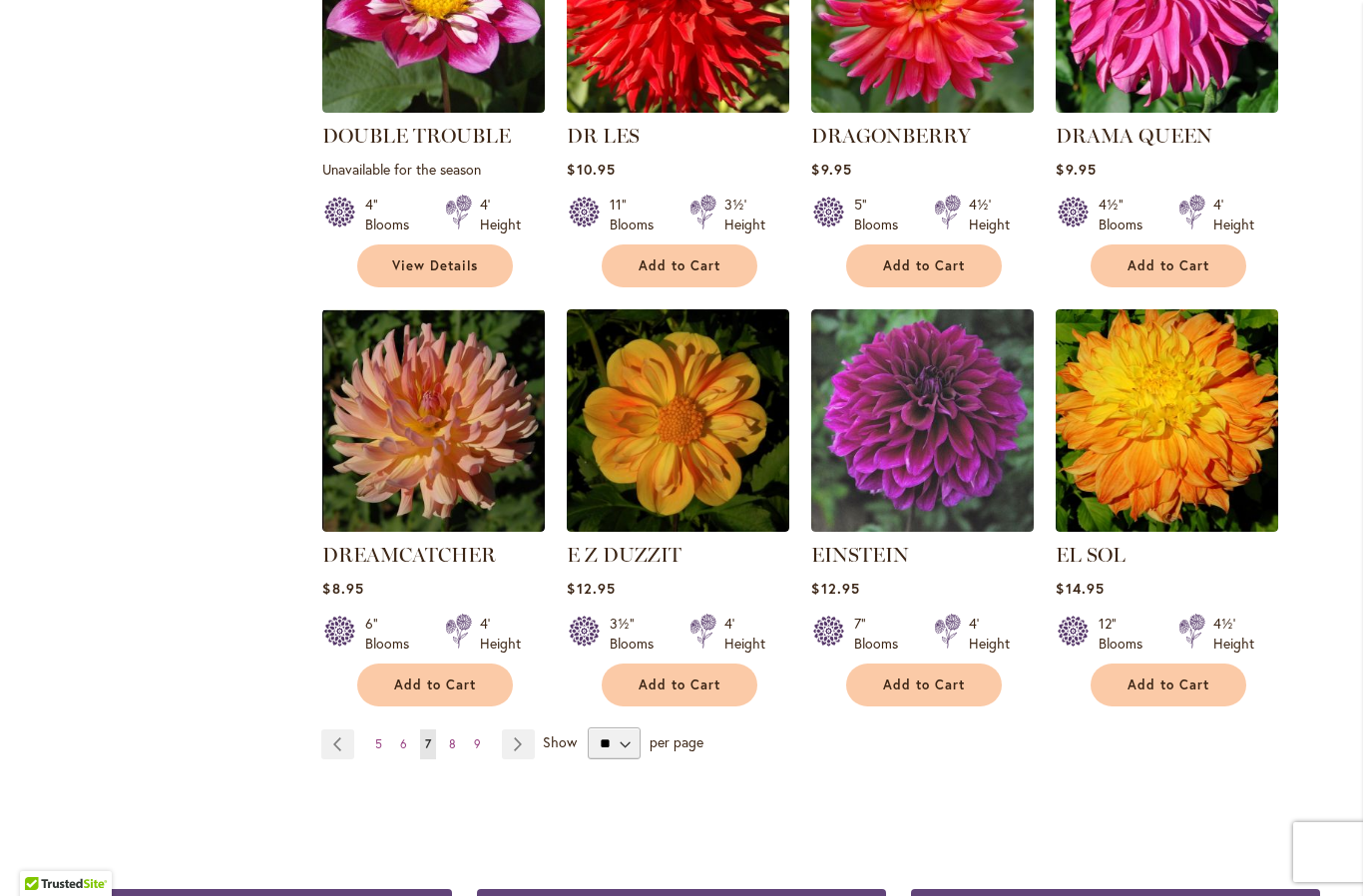 click on "Page
Next" at bounding box center (518, 744) 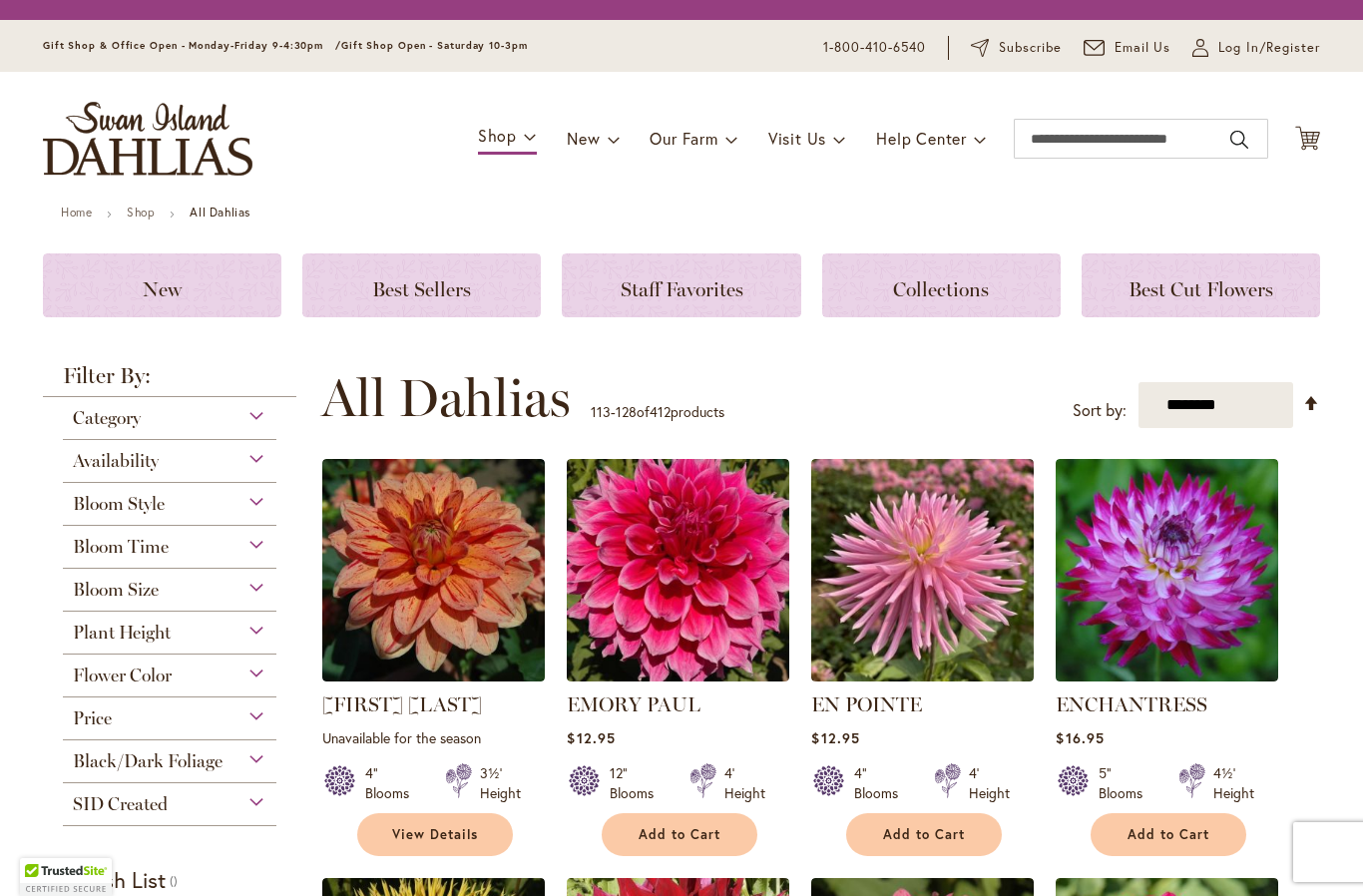 scroll, scrollTop: 0, scrollLeft: 0, axis: both 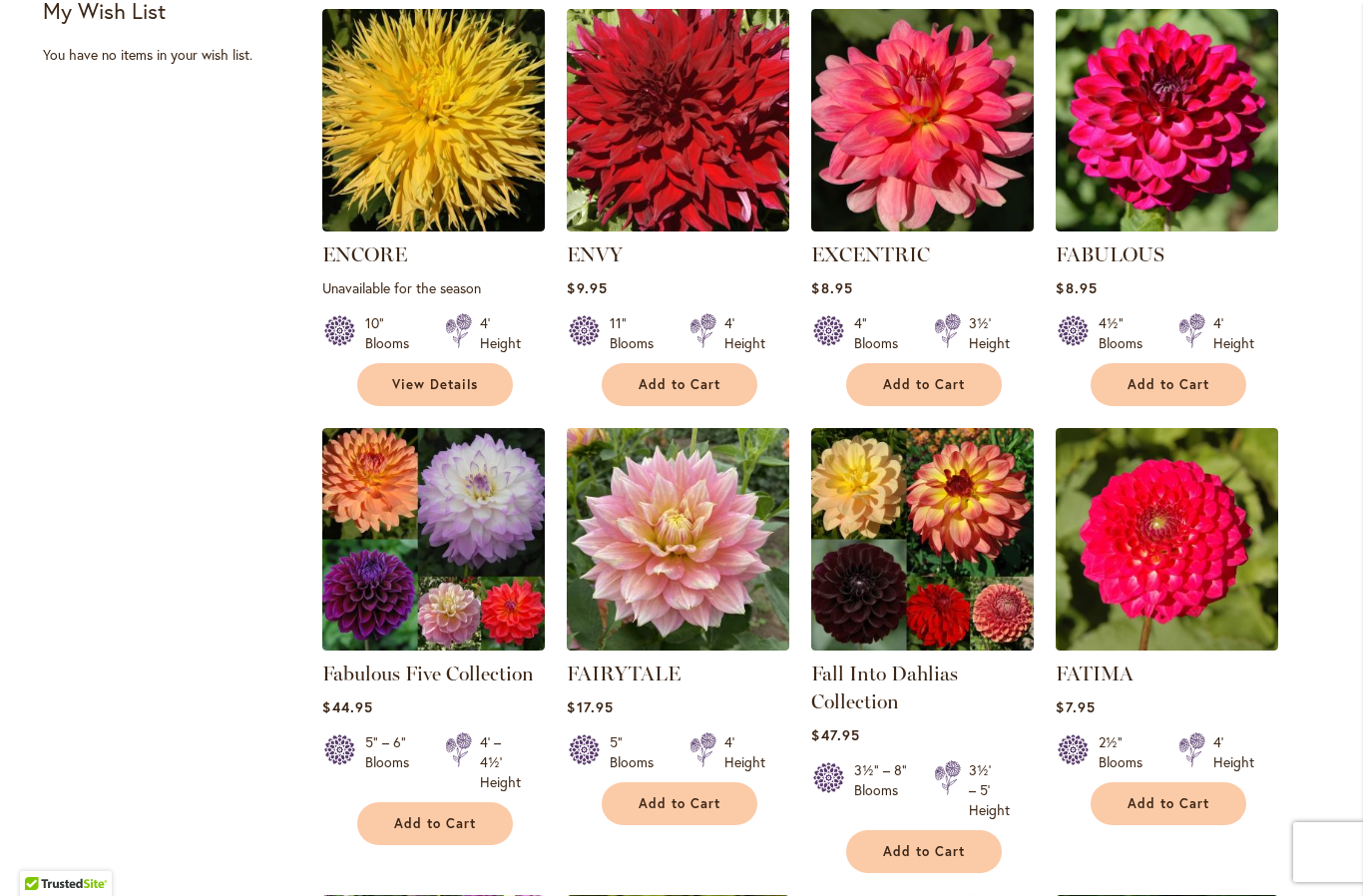 click at bounding box center [433, 539] 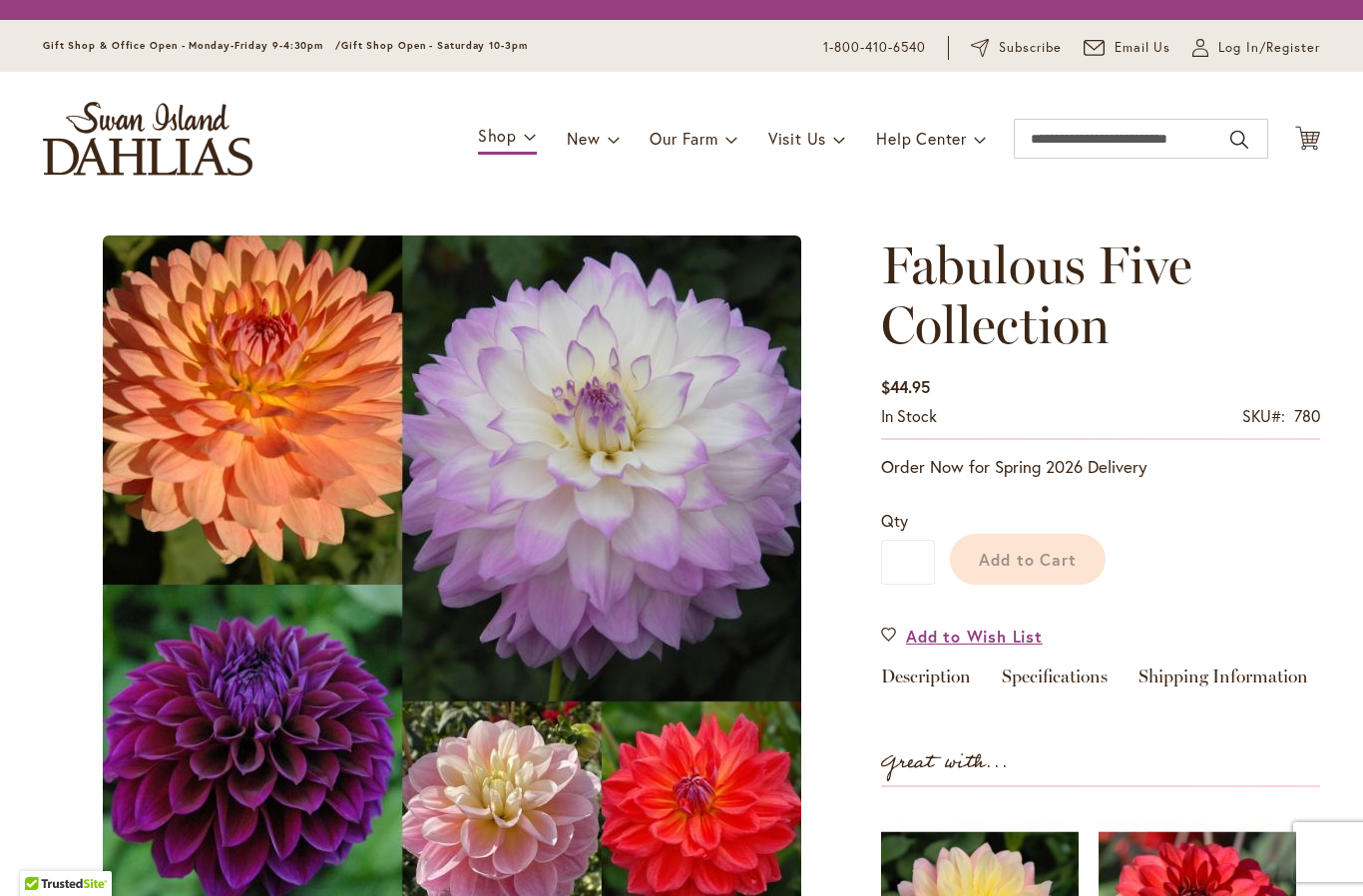 scroll, scrollTop: 0, scrollLeft: 0, axis: both 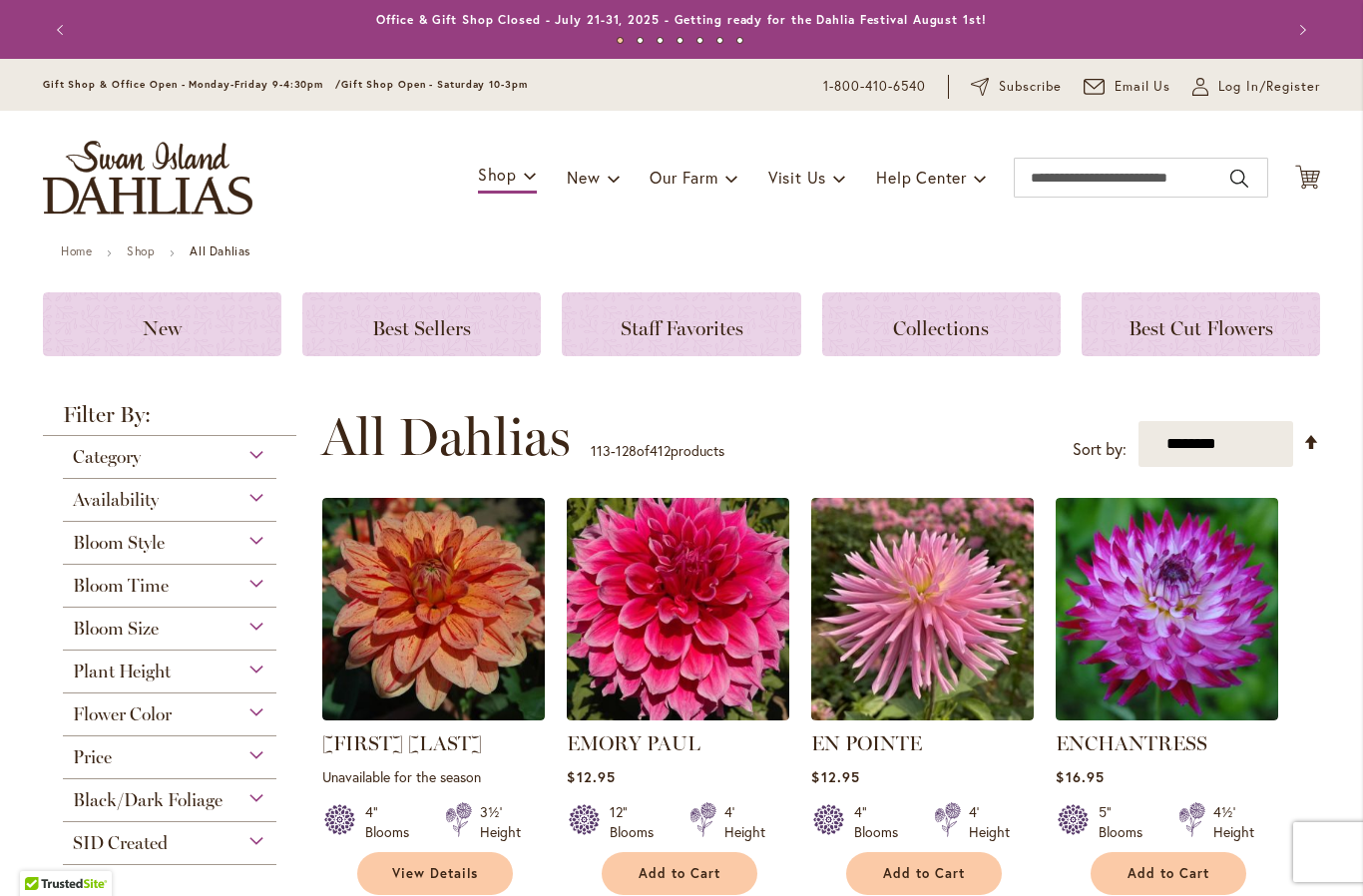 click on "Home
Shop
All Dahlias
New Best Sellers Staff Favorites Collections Best Cut Flowers
Filter by:
Filter By:
Category
Best Sellers
32 New 5 2" at bounding box center (682, 1479) 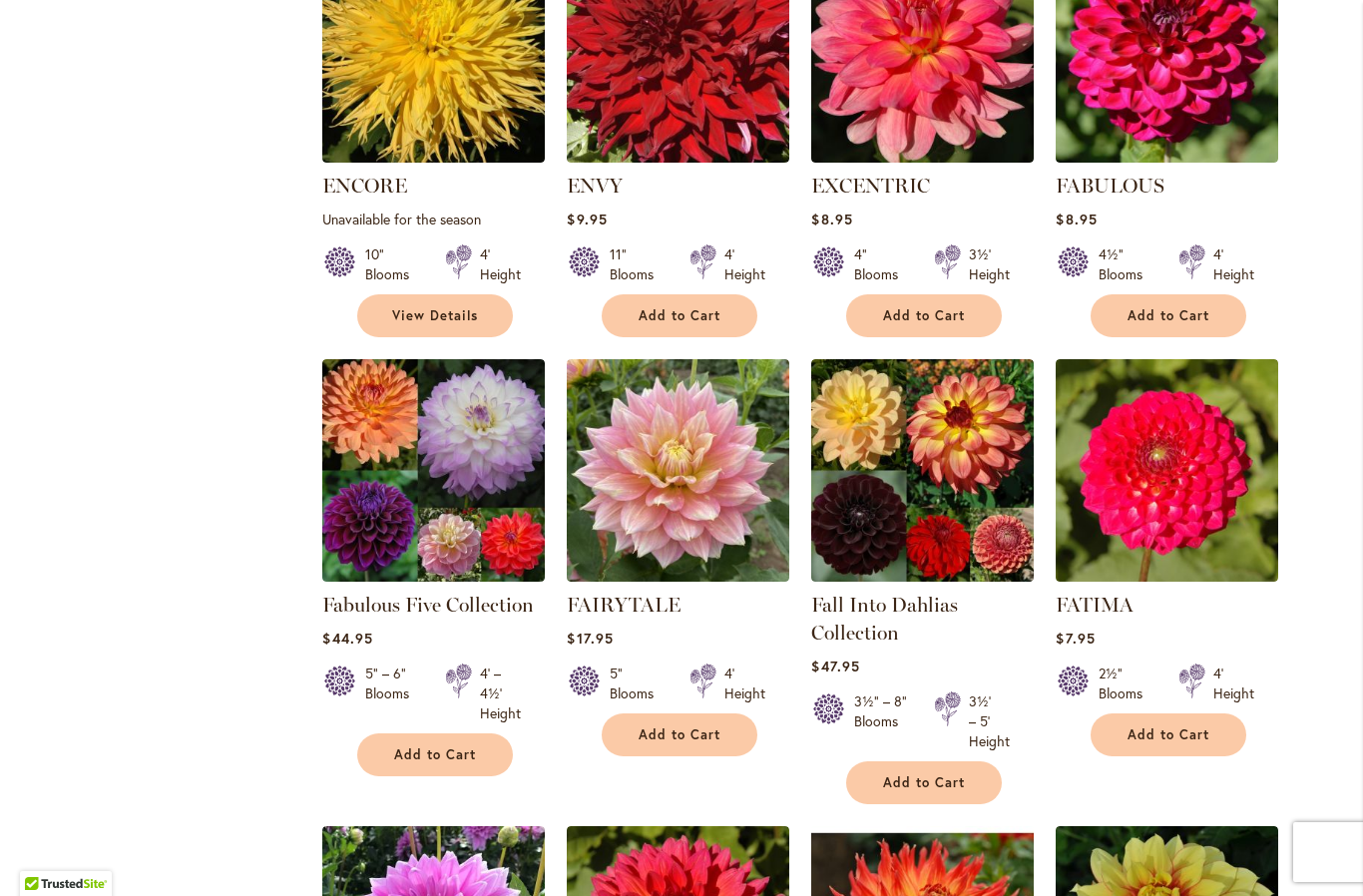 scroll, scrollTop: 980, scrollLeft: 0, axis: vertical 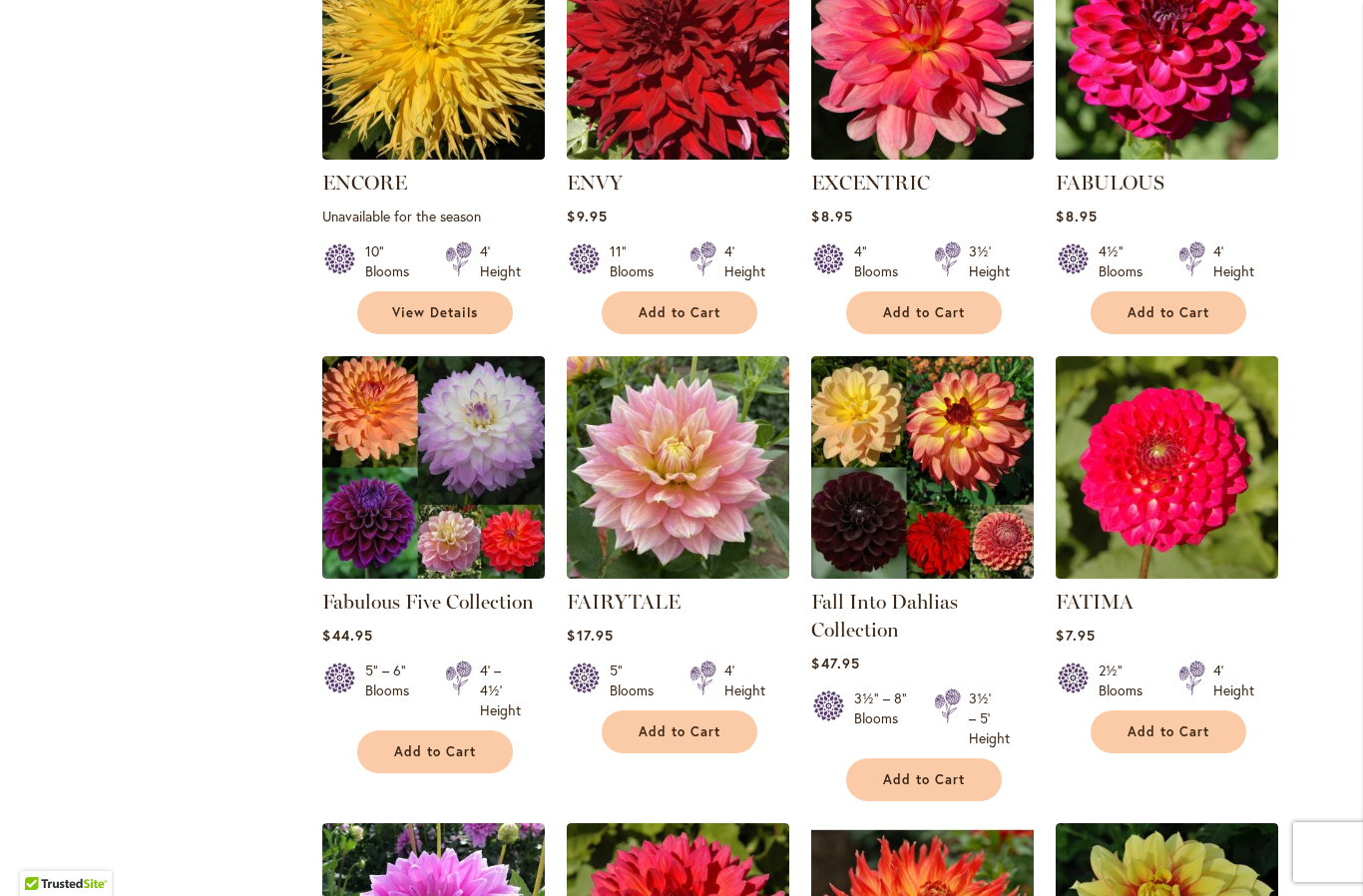 click at bounding box center [922, 467] 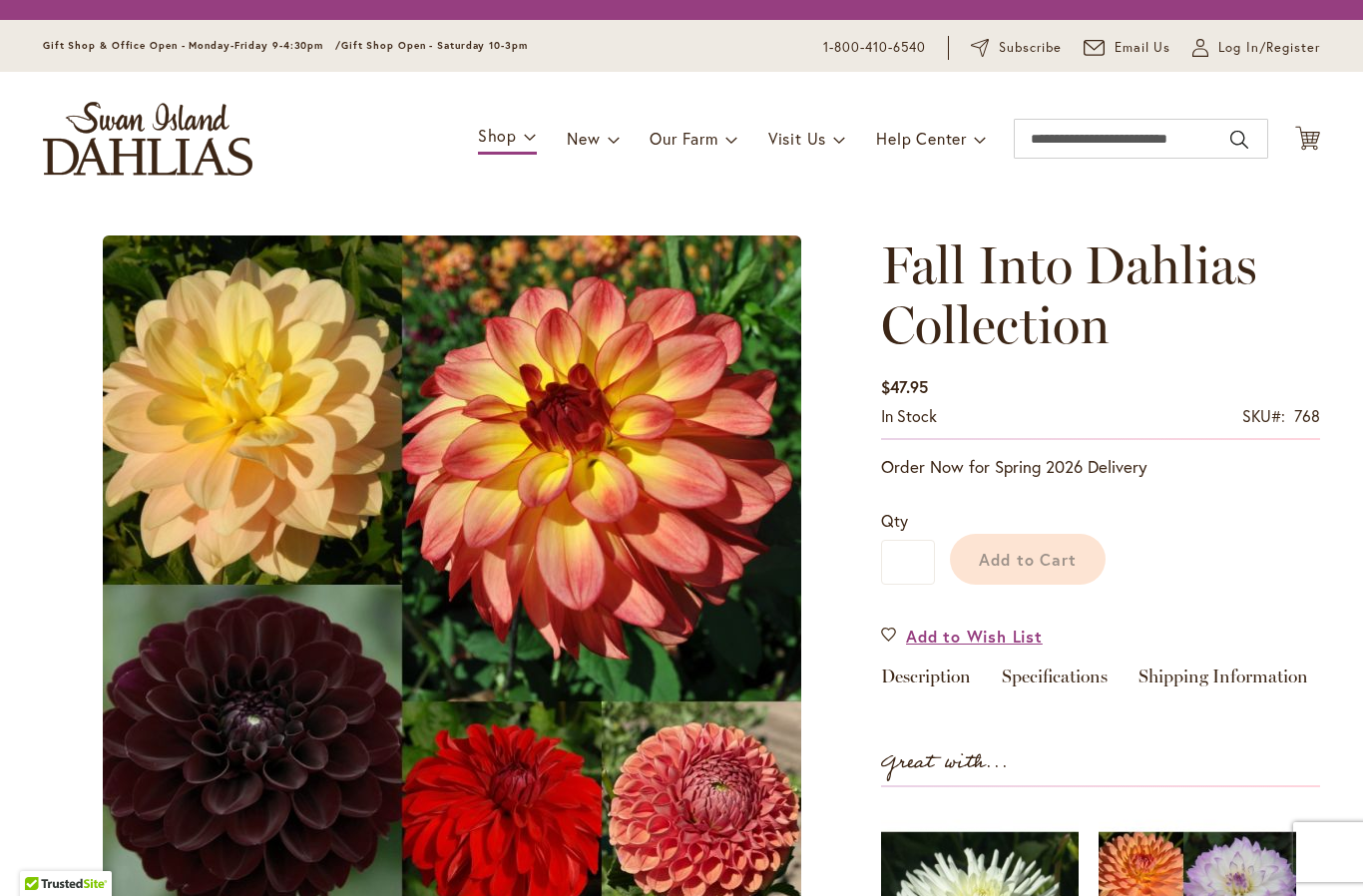 scroll, scrollTop: 0, scrollLeft: 0, axis: both 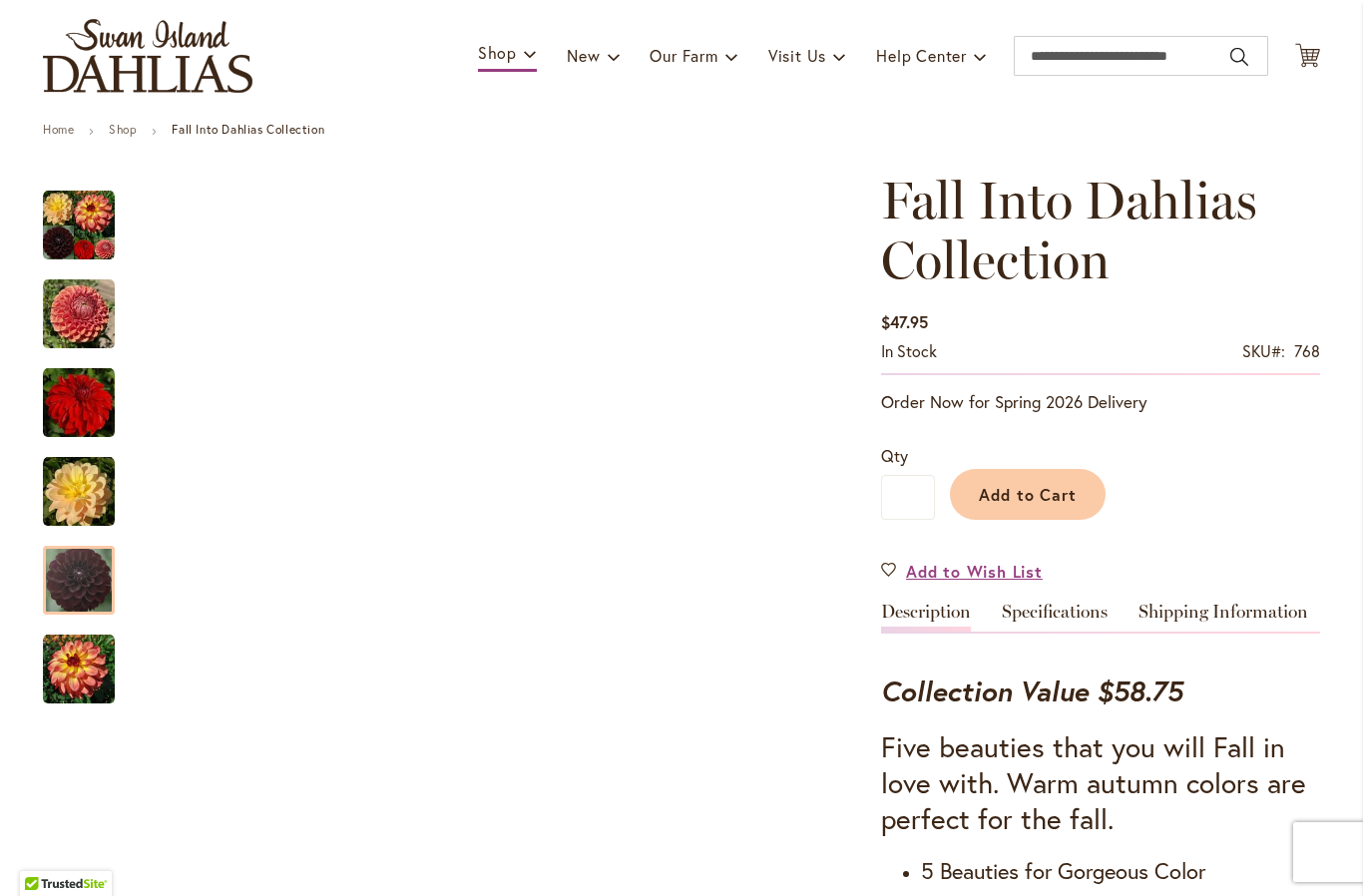 click at bounding box center (79, 581) 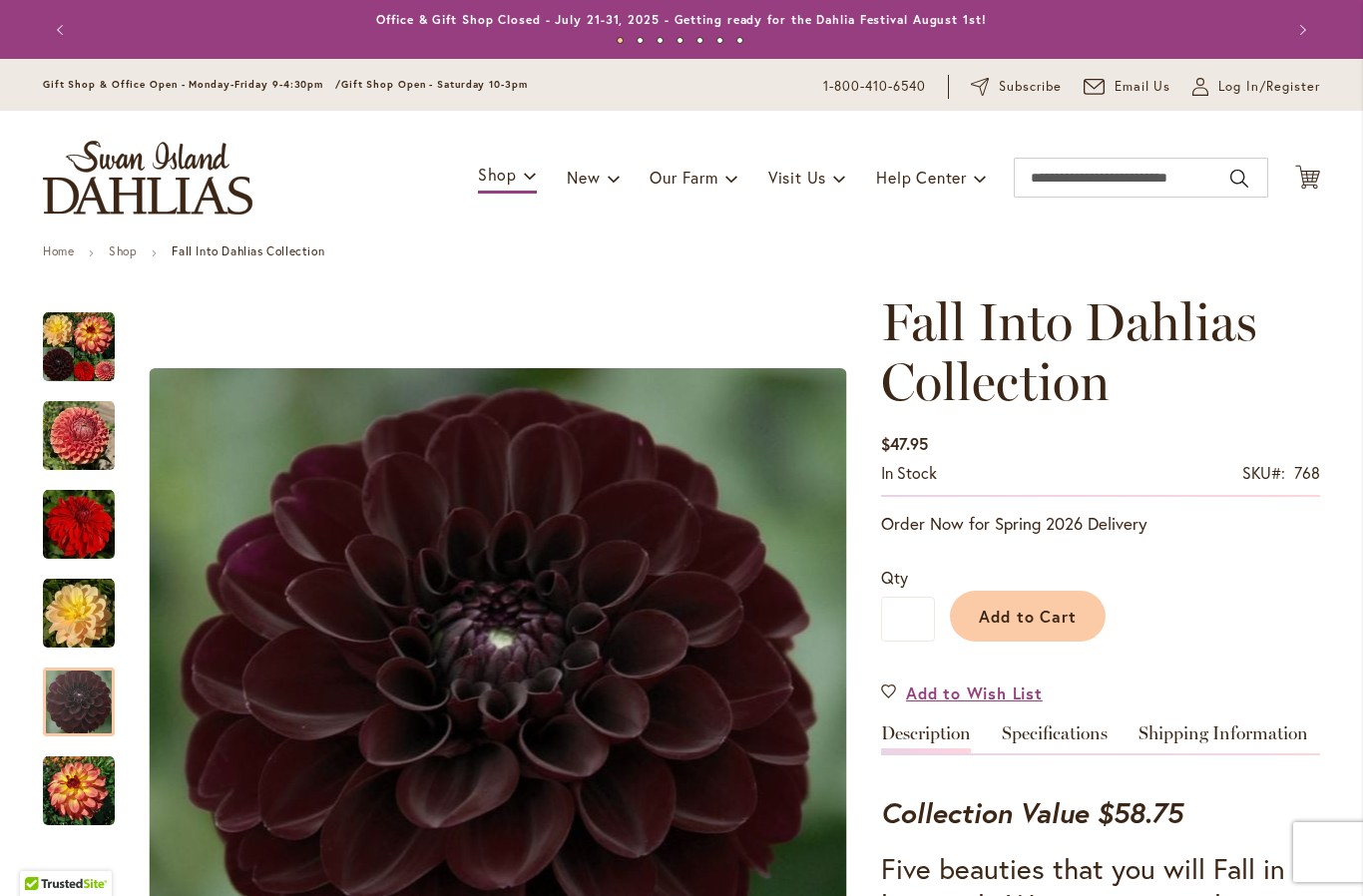 scroll, scrollTop: 0, scrollLeft: 0, axis: both 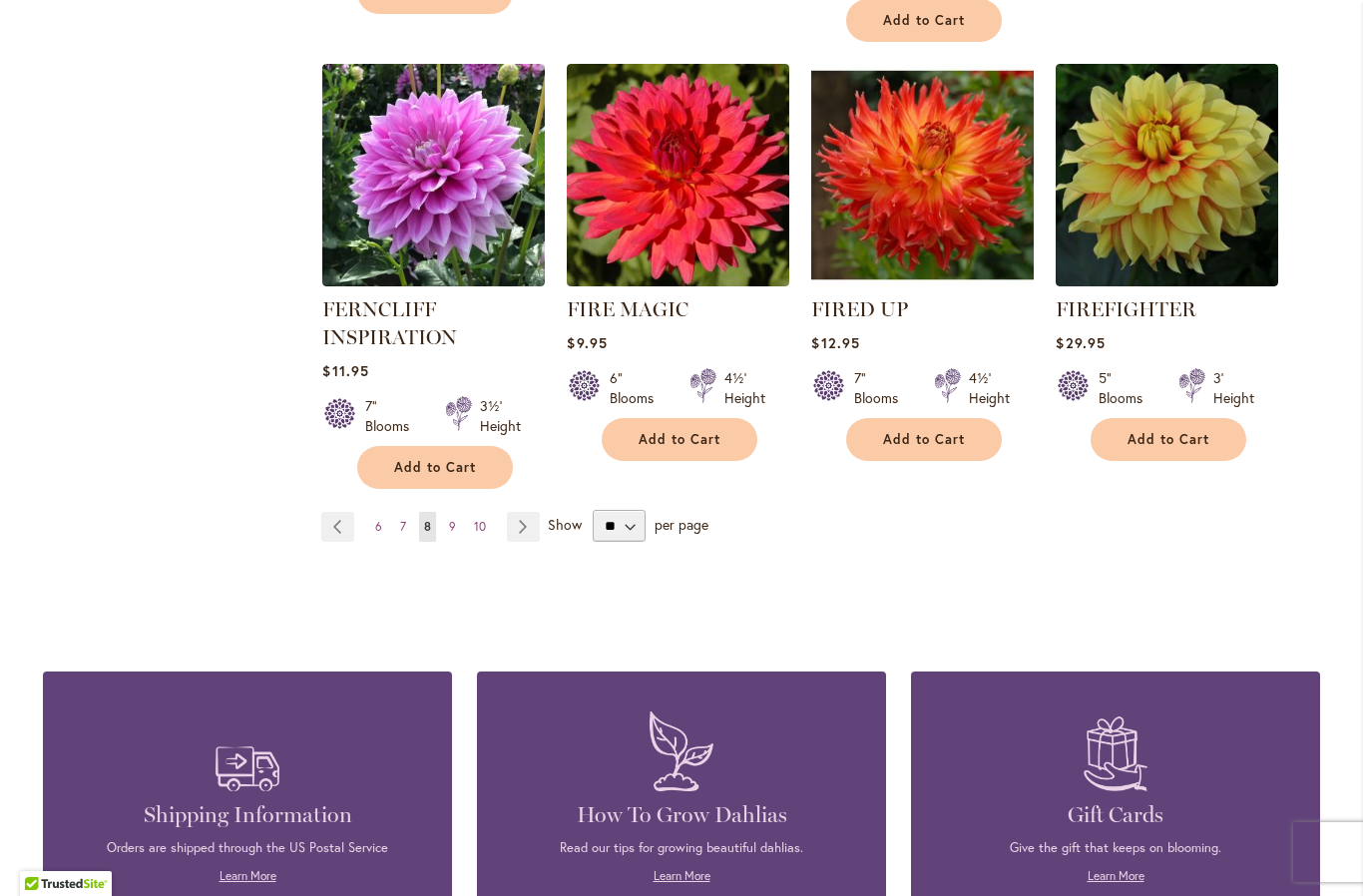 click on "Page
Next" at bounding box center [523, 527] 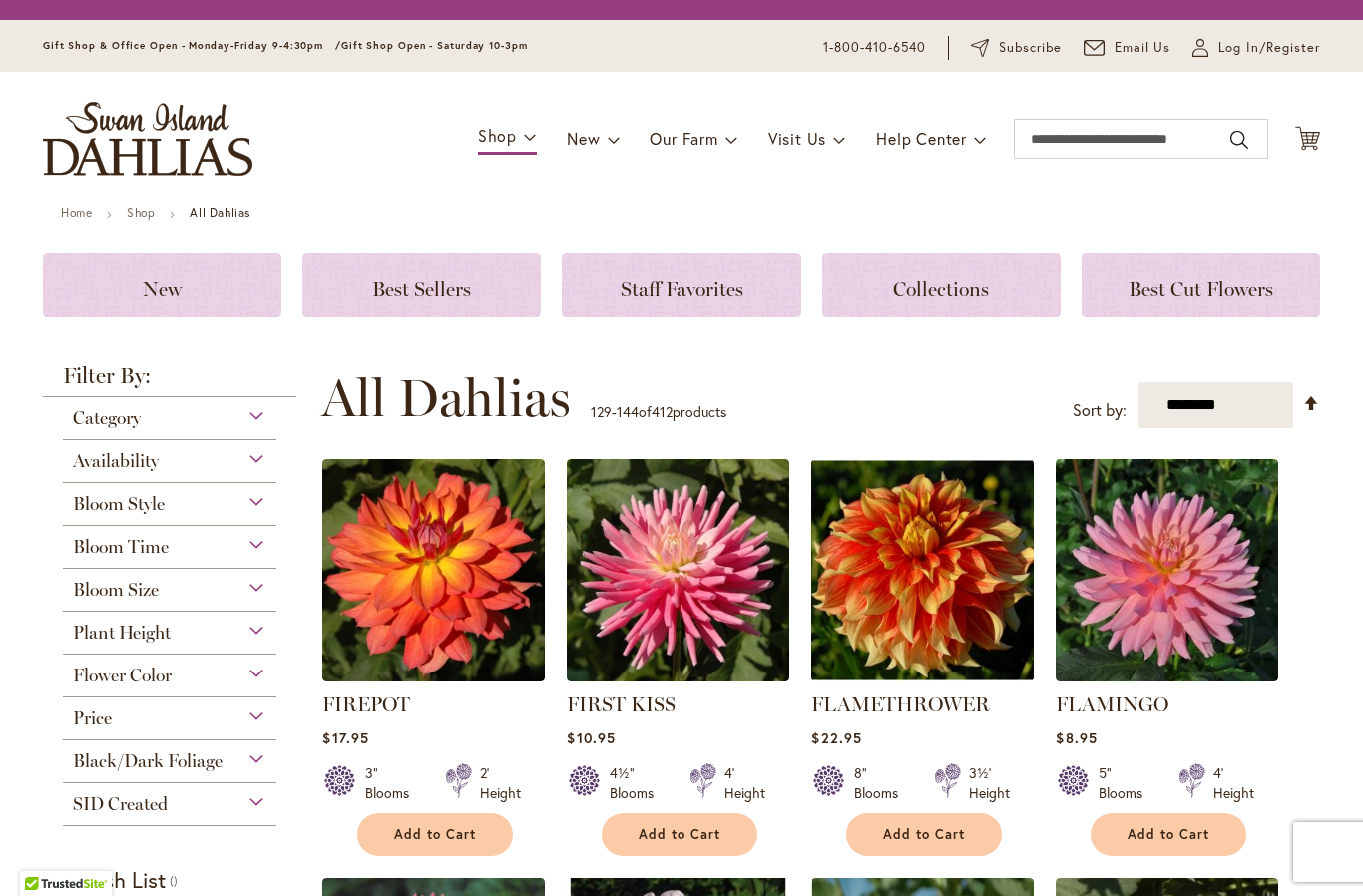 scroll, scrollTop: 0, scrollLeft: 0, axis: both 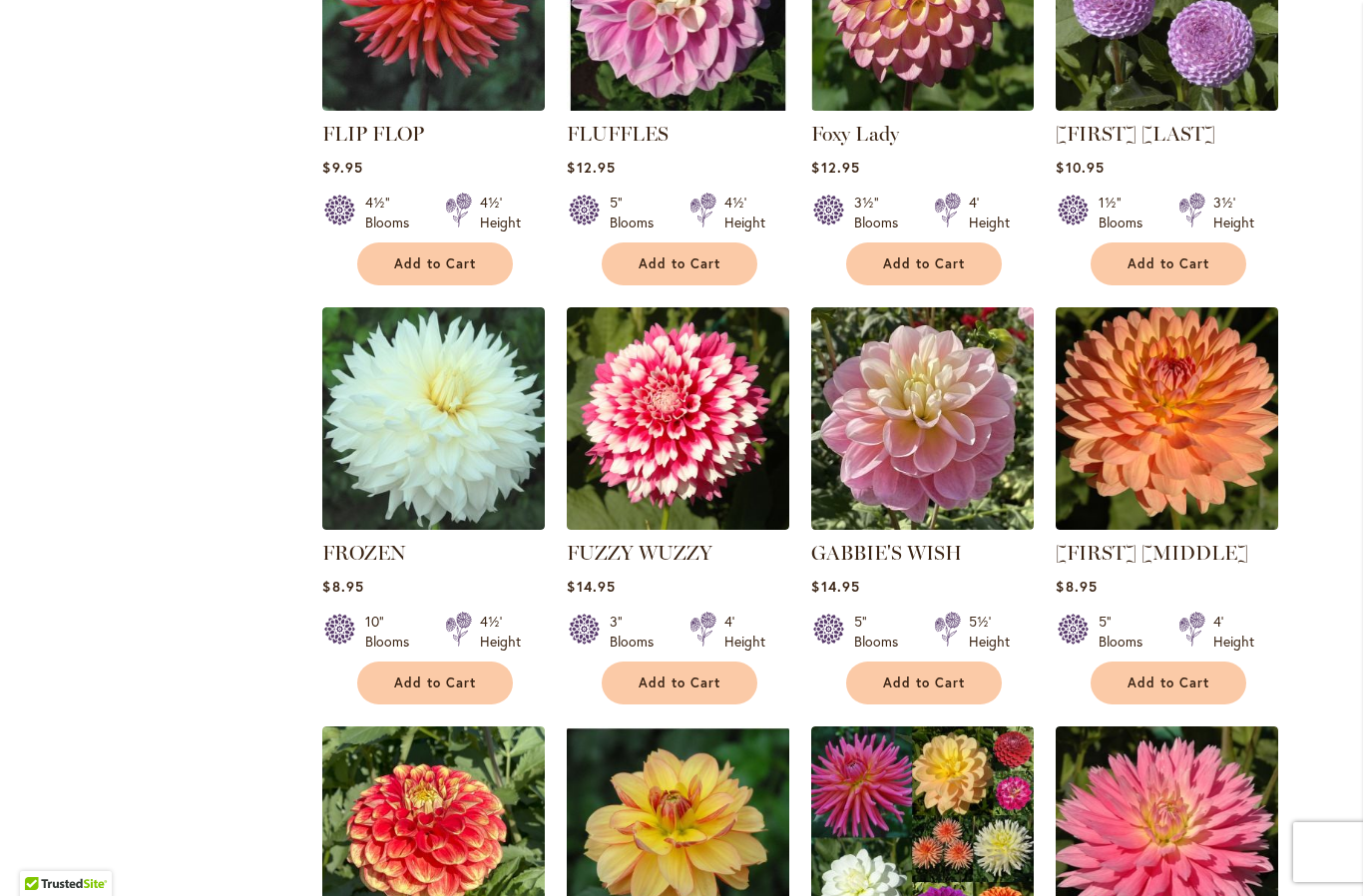 click on "Skip to Content
Gift Shop & Office Open - Monday-Friday 9-4:30pm   /    Gift Shop Open - Saturday 10-3pm
1-800-410-6540
Subscribe
Email Us
My Account
Log In/Register
Toggle Nav
Shop
Dahlia Tubers
Collections
Fresh Cut Dahlias" at bounding box center (682, 623) 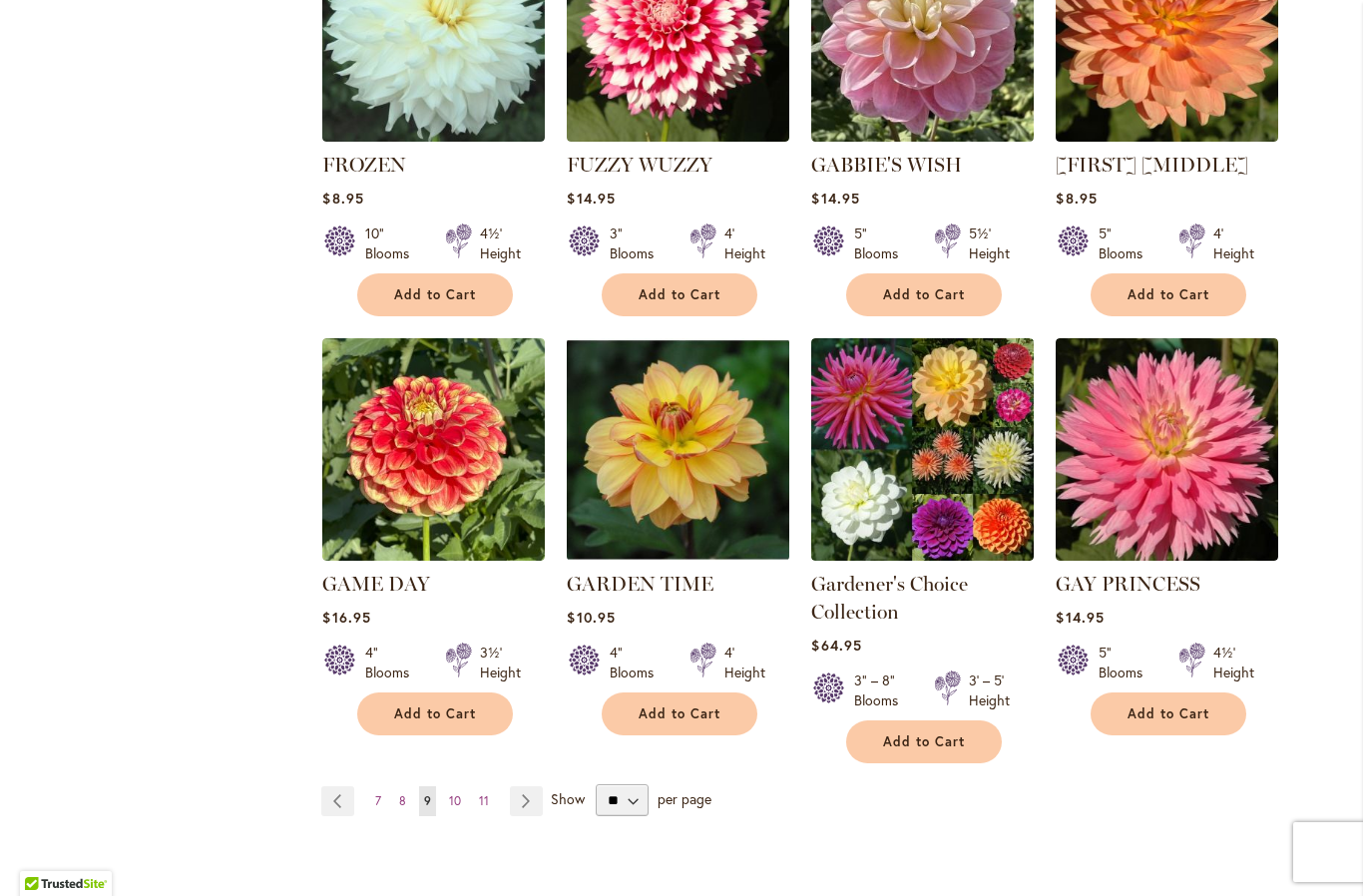 scroll, scrollTop: 1425, scrollLeft: 0, axis: vertical 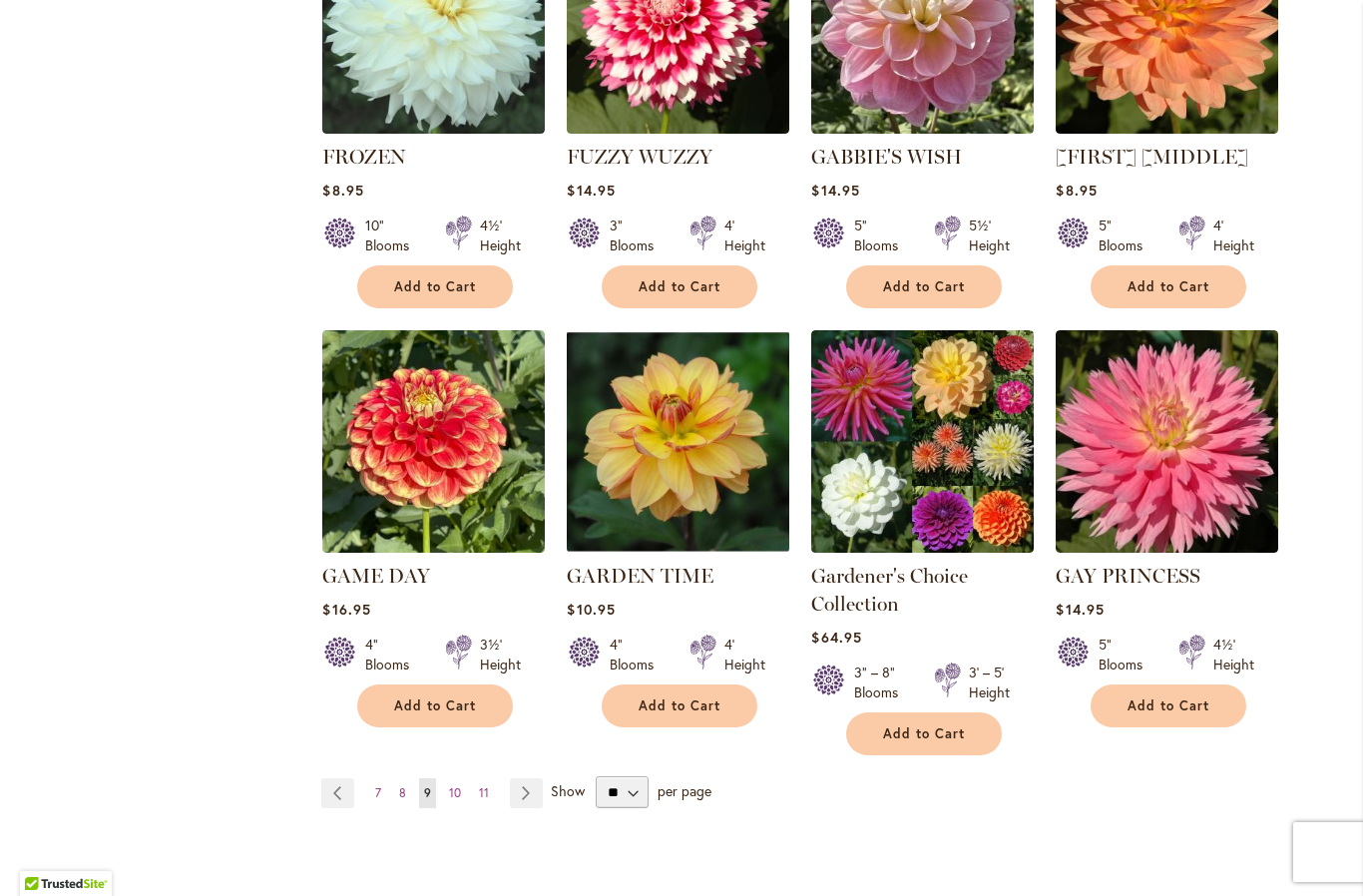 click at bounding box center (922, 441) 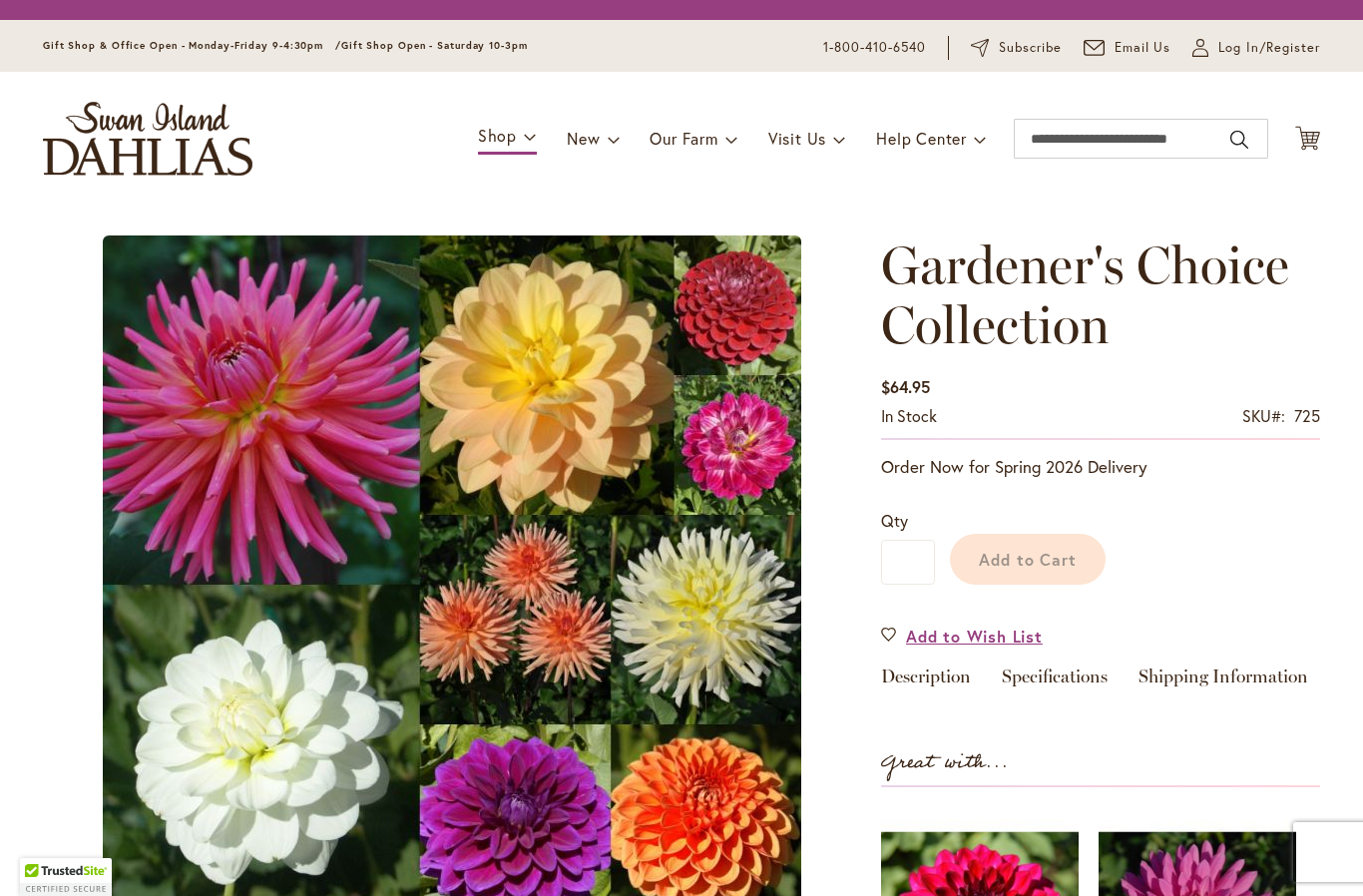 scroll, scrollTop: 0, scrollLeft: 0, axis: both 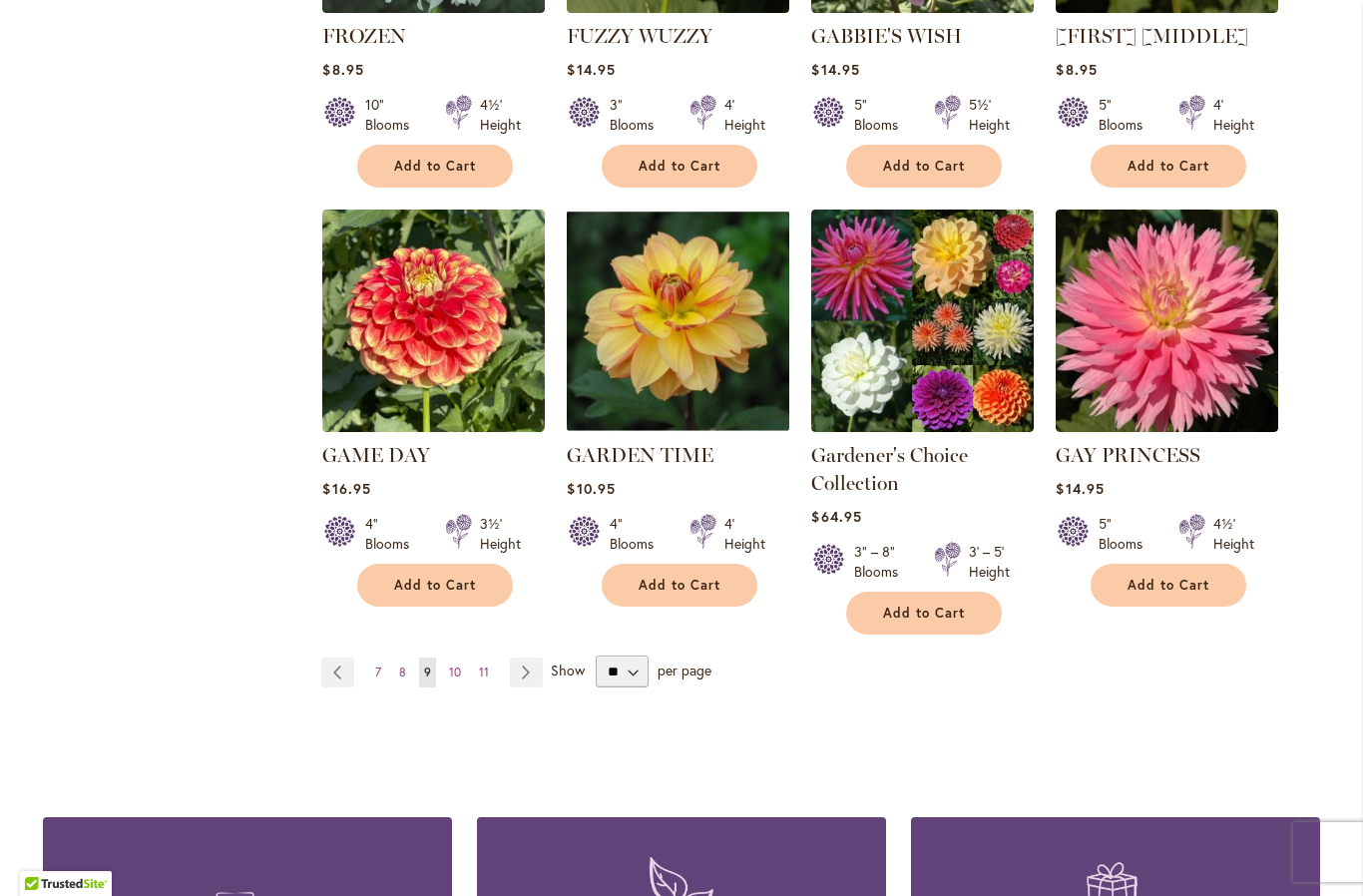 click on "Page
Next" at bounding box center (526, 672) 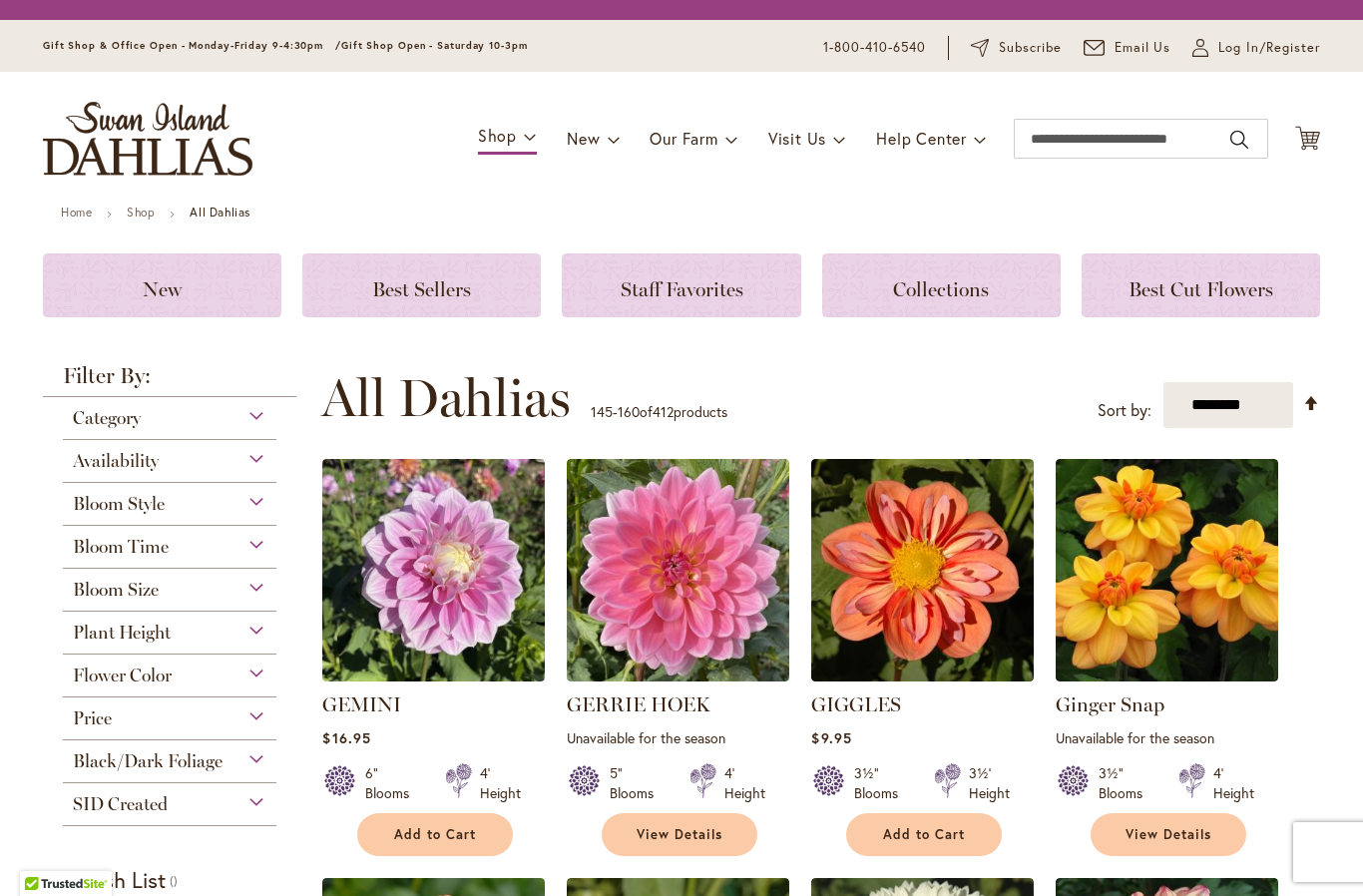 scroll, scrollTop: 0, scrollLeft: 0, axis: both 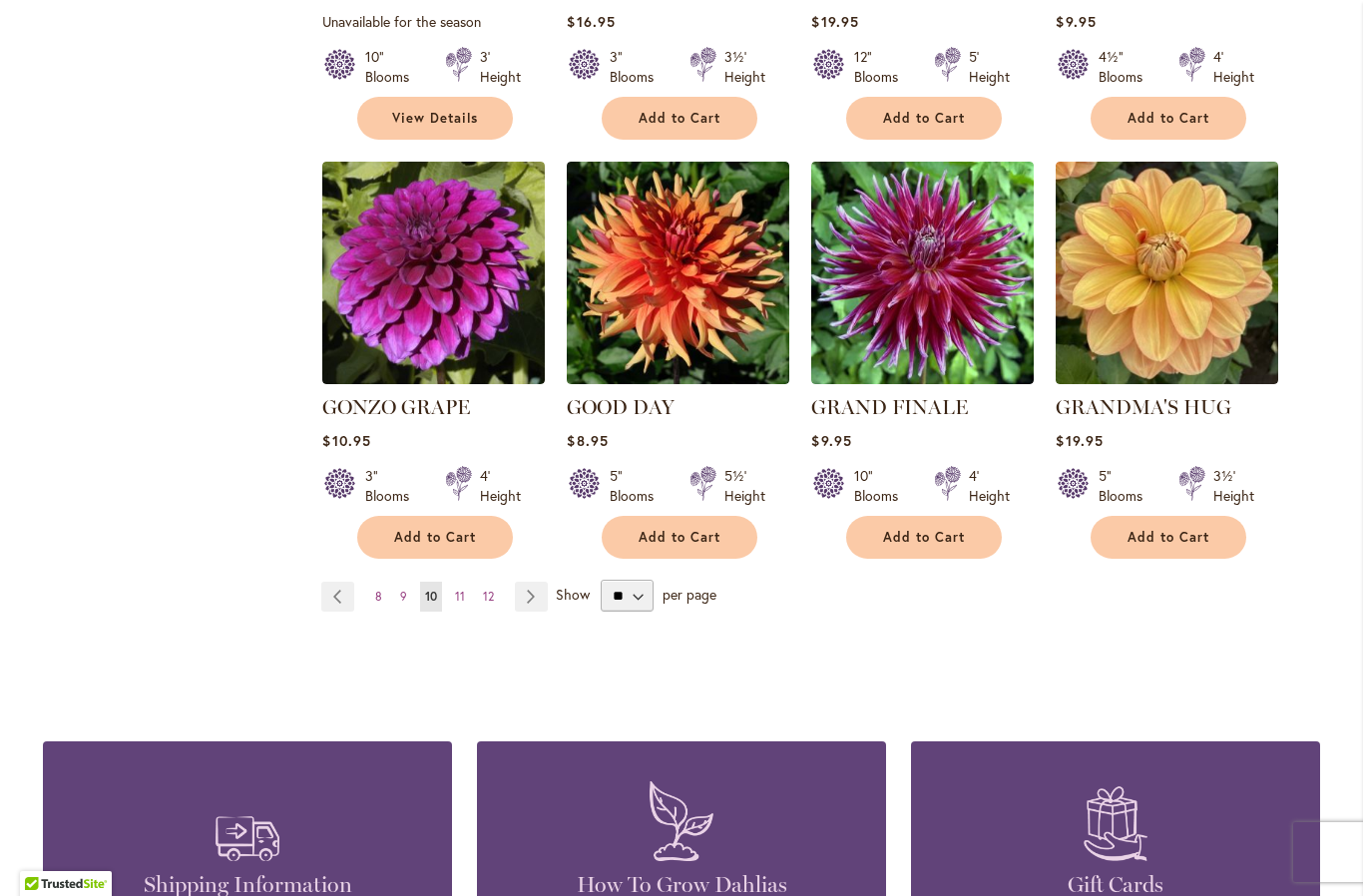 click on "Page
Next" at bounding box center (531, 597) 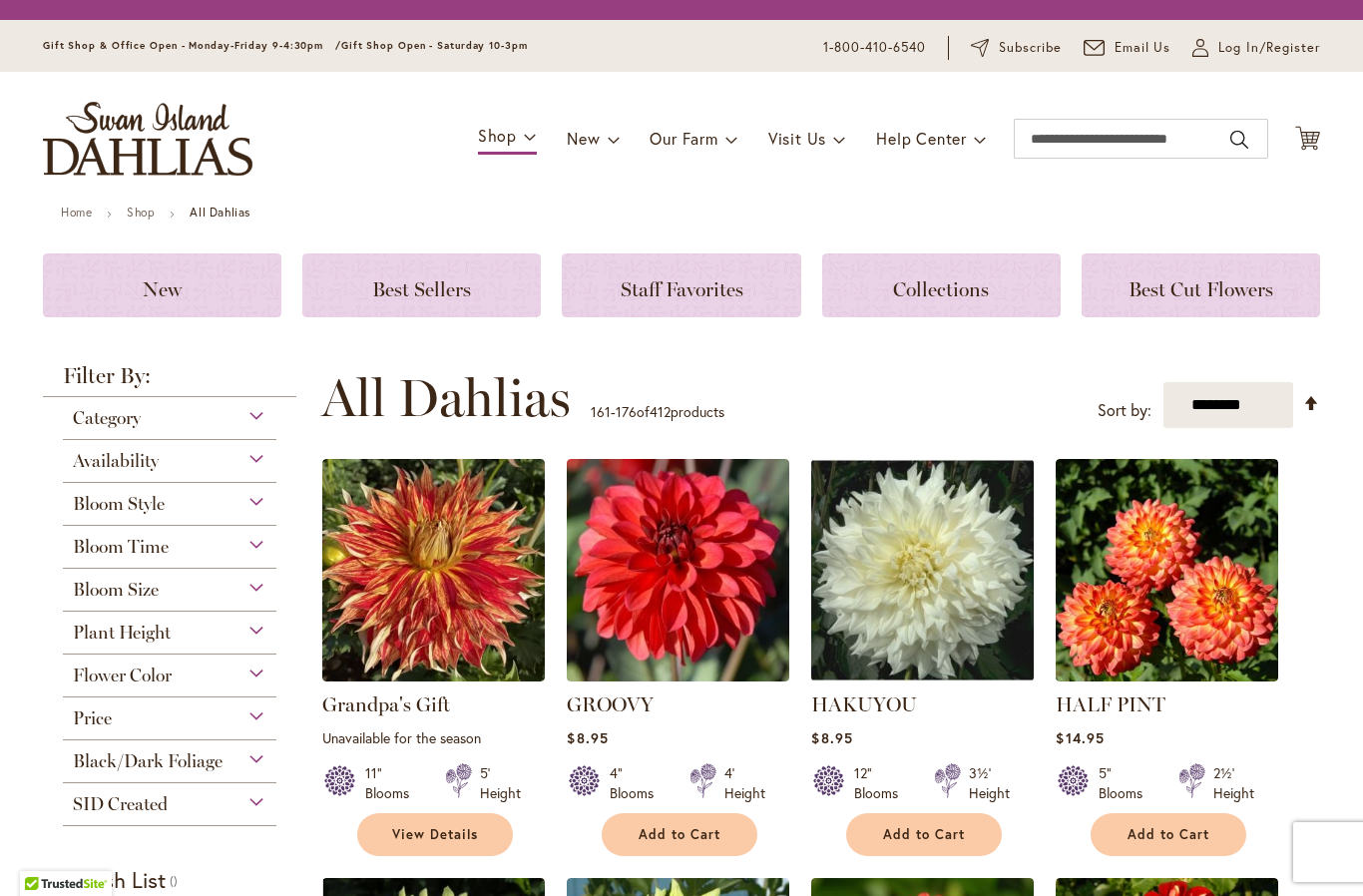 scroll, scrollTop: 0, scrollLeft: 0, axis: both 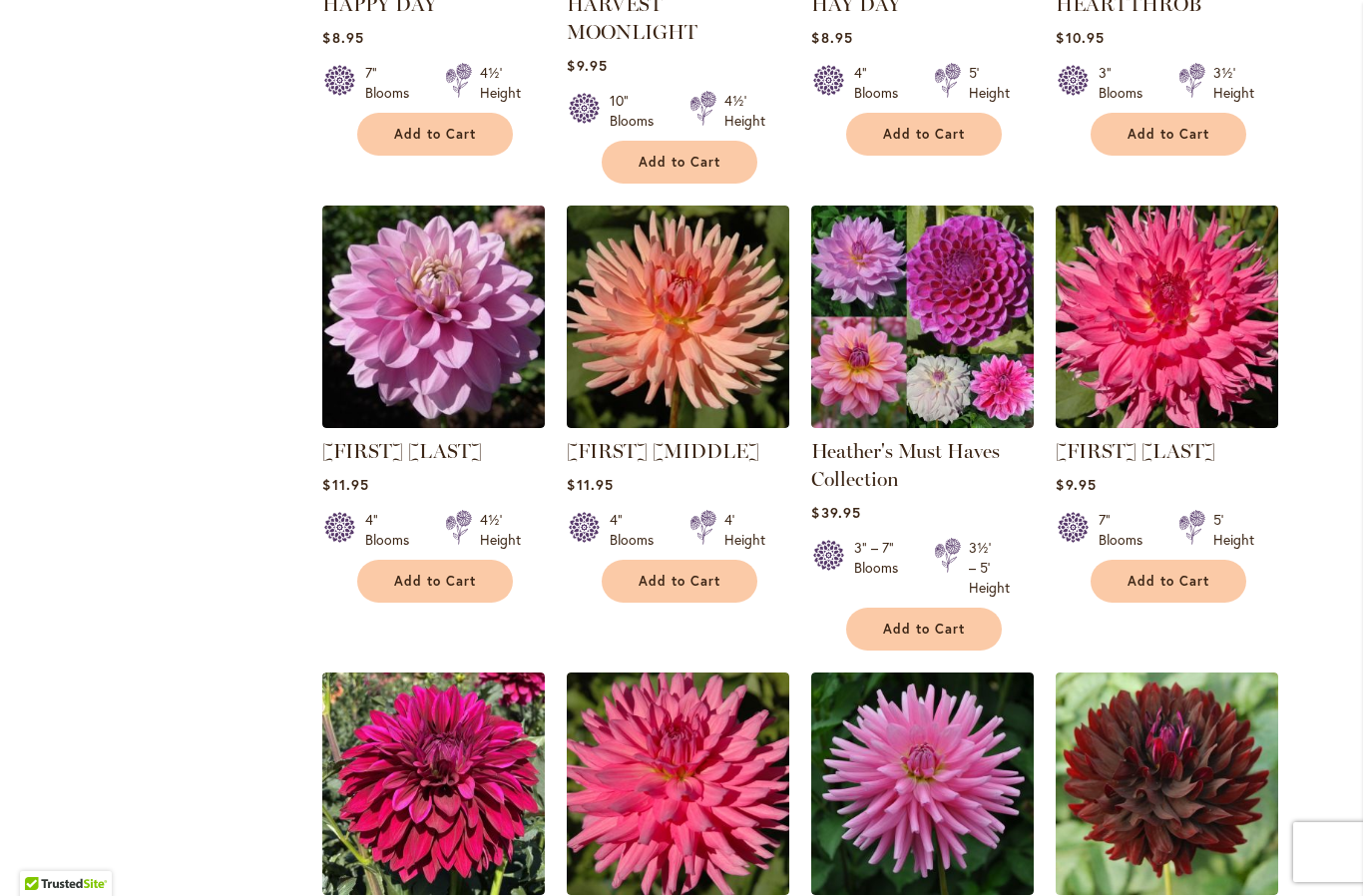 click at bounding box center (922, 316) 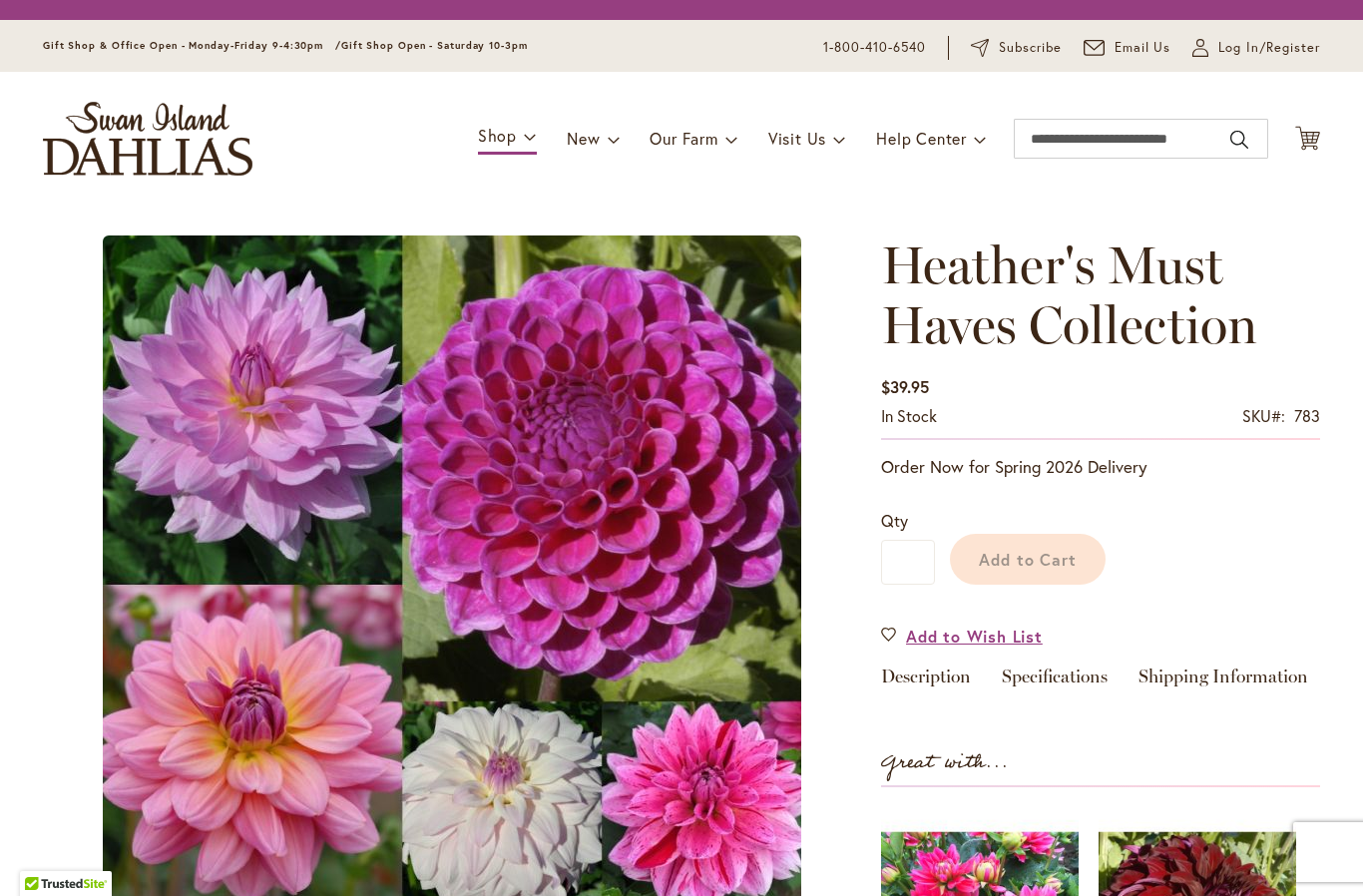 scroll, scrollTop: 0, scrollLeft: 0, axis: both 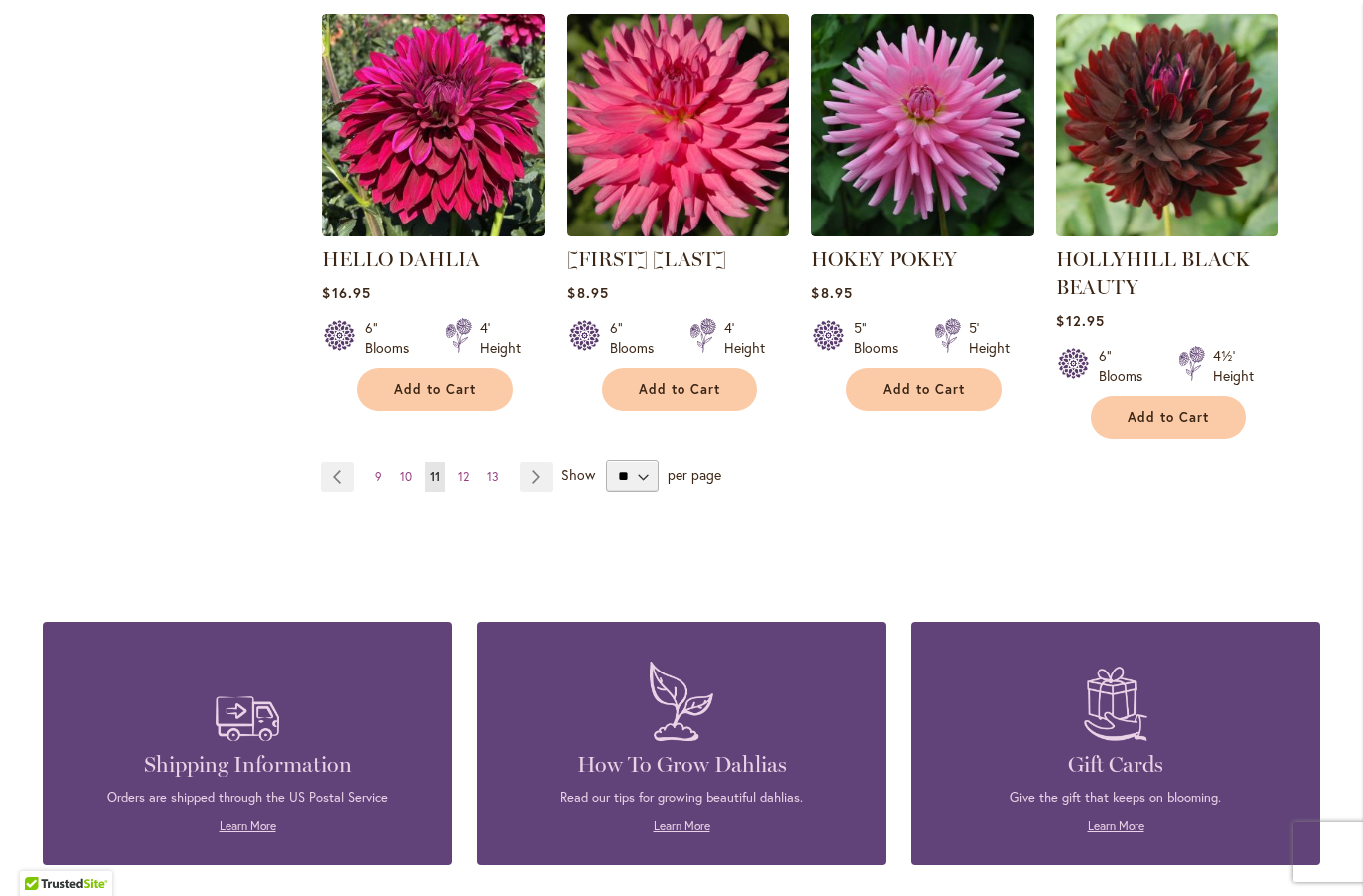 click on "Page
Next" at bounding box center [536, 477] 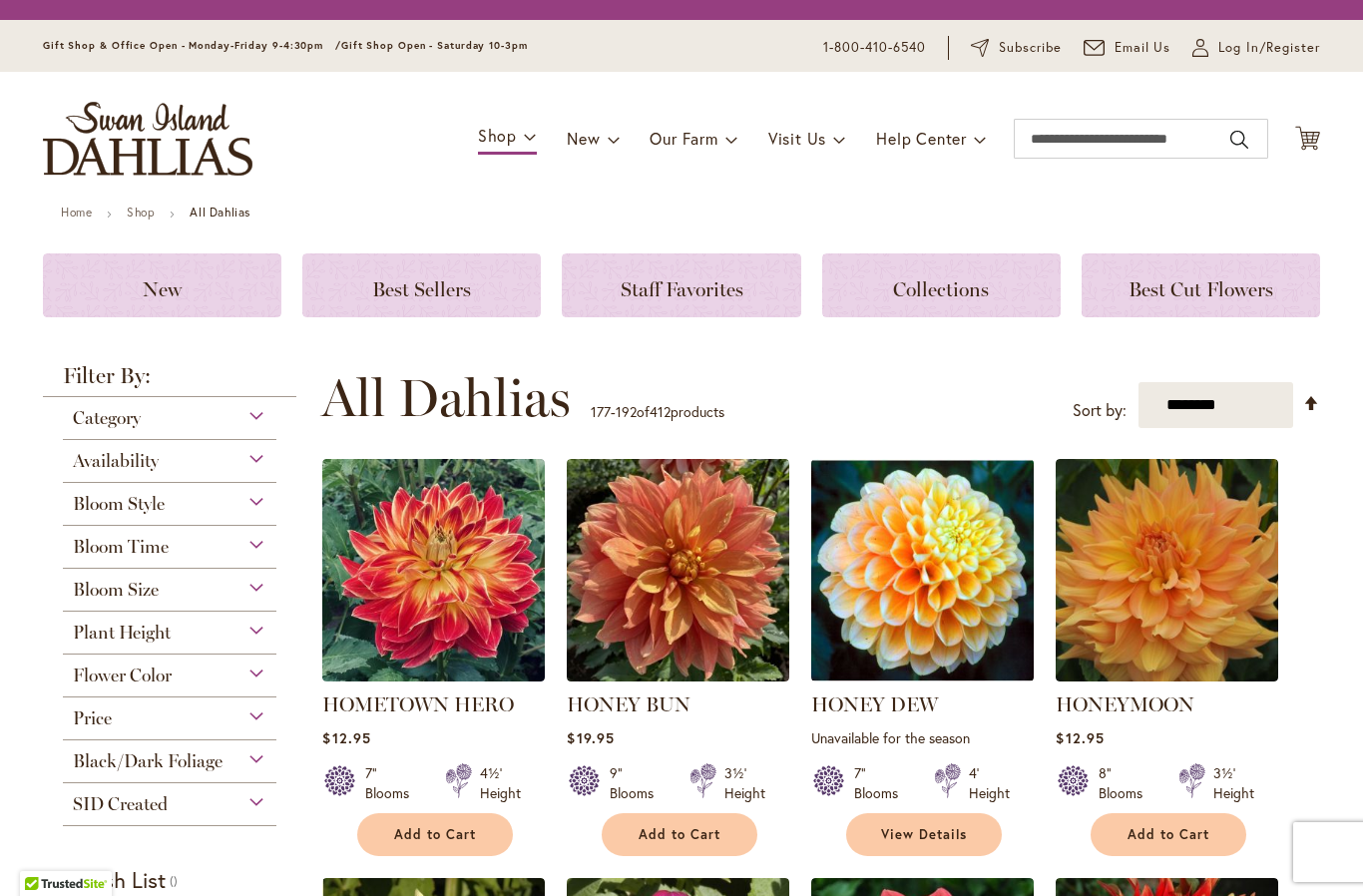 scroll, scrollTop: 0, scrollLeft: 0, axis: both 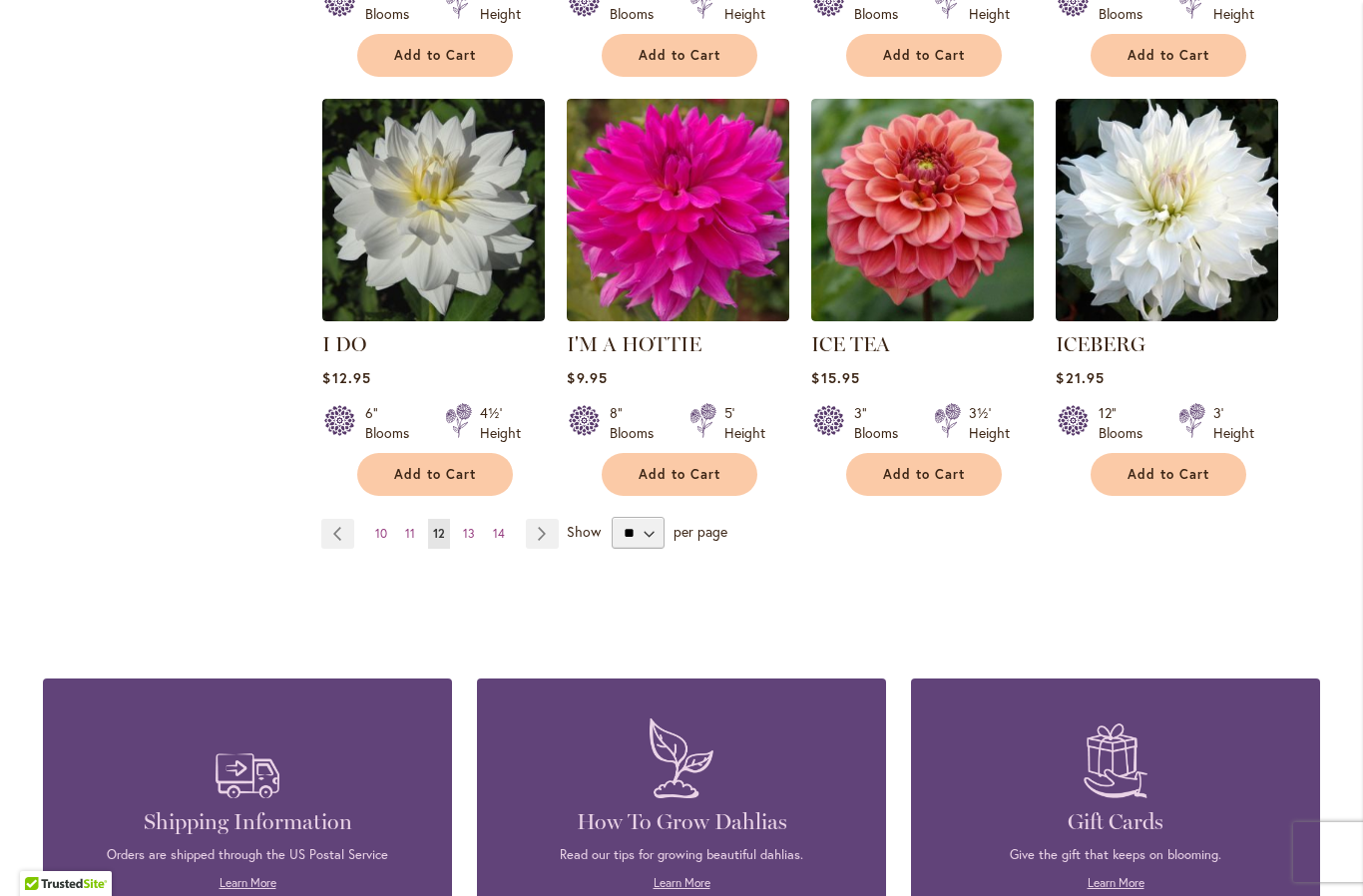 click on "Page
Next" at bounding box center (542, 534) 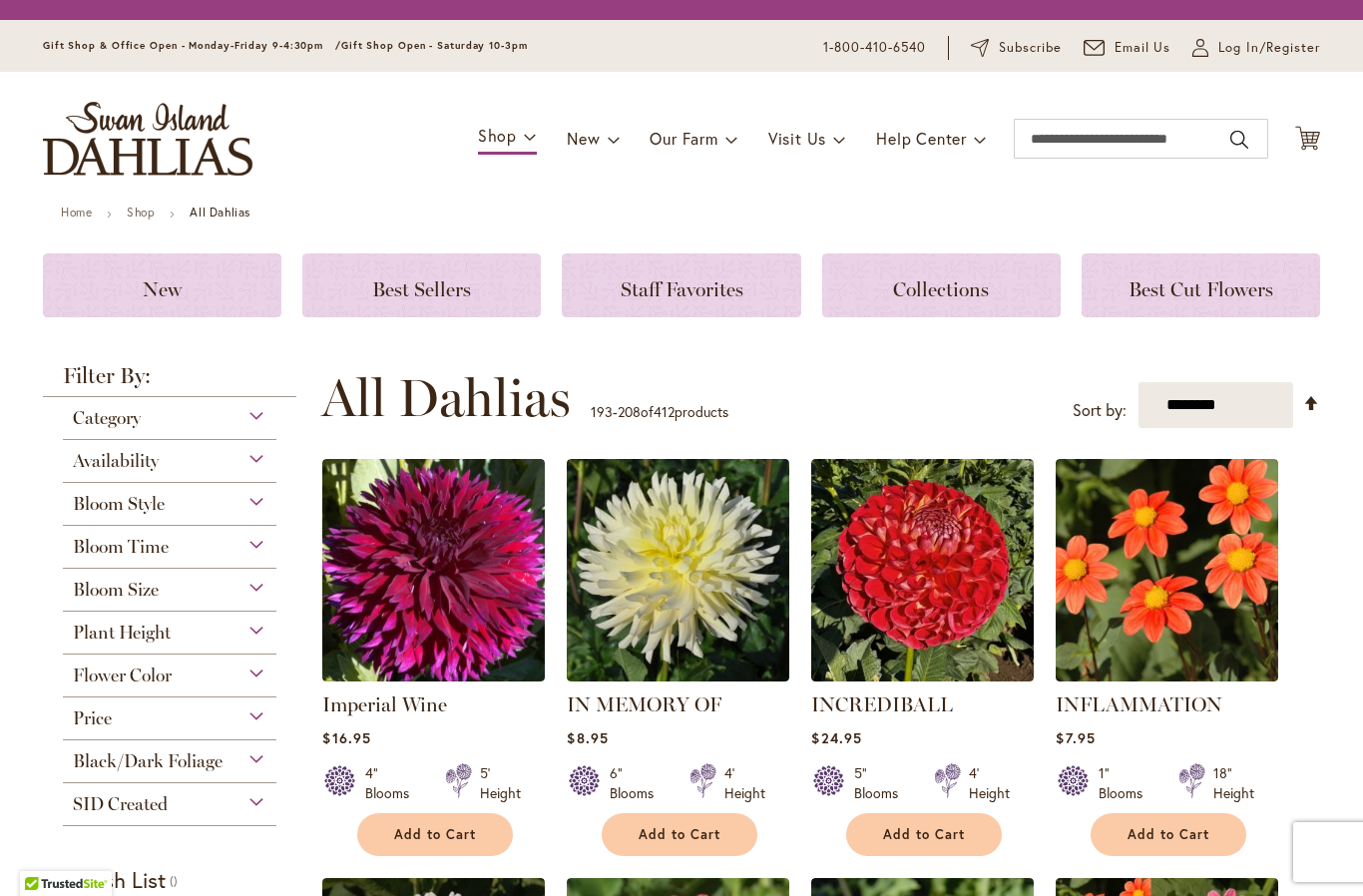 scroll, scrollTop: 0, scrollLeft: 0, axis: both 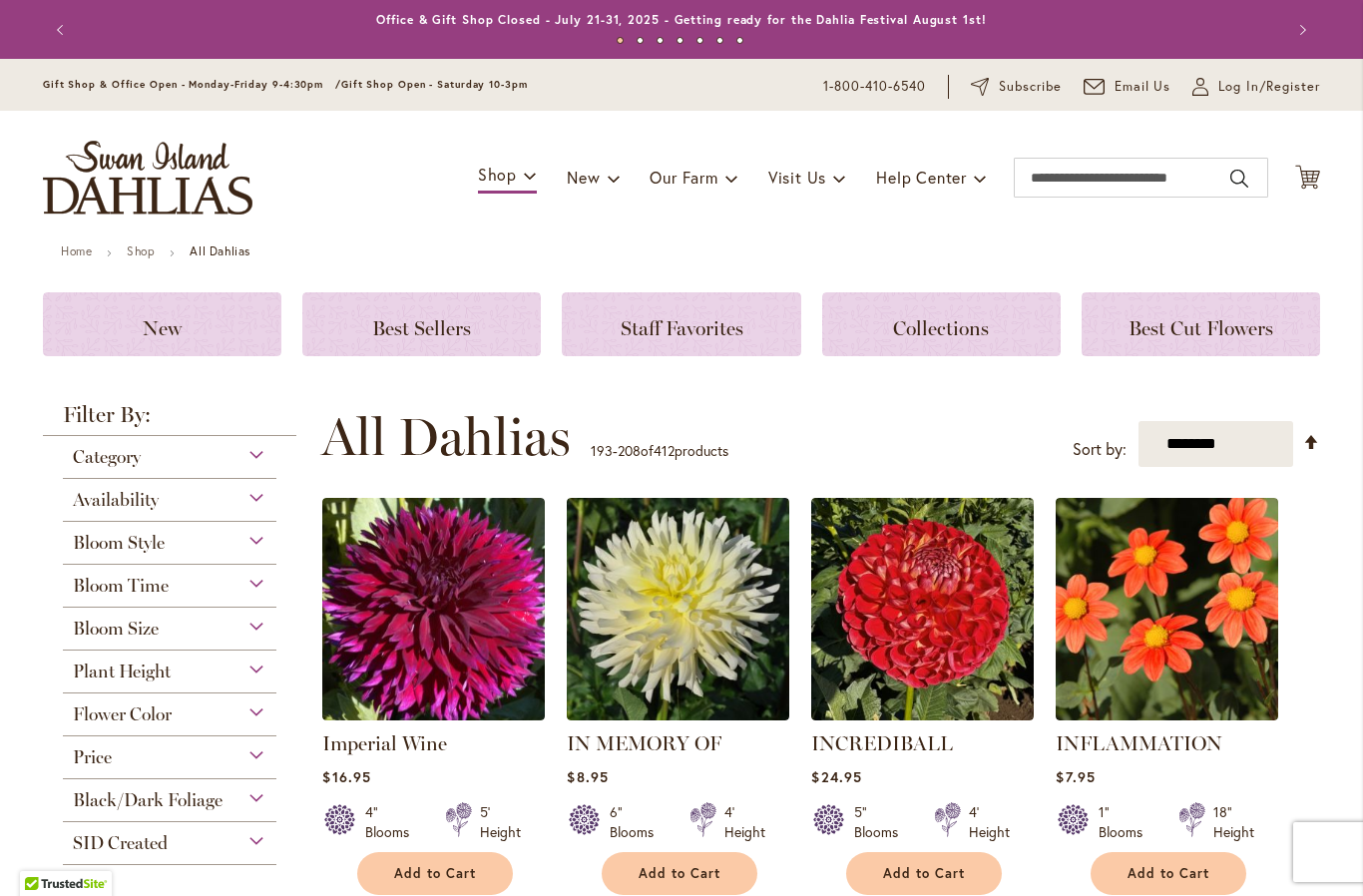 click on "Skip to Content
Gift Shop & Office Open - Monday-Friday 9-4:30pm   /    Gift Shop Open - Saturday 10-3pm
1-800-410-6540
Subscribe
Email Us
My Account
Log In/Register
Toggle Nav
Shop
Dahlia Tubers
Collections
Fresh Cut Dahlias" at bounding box center (682, 1661) 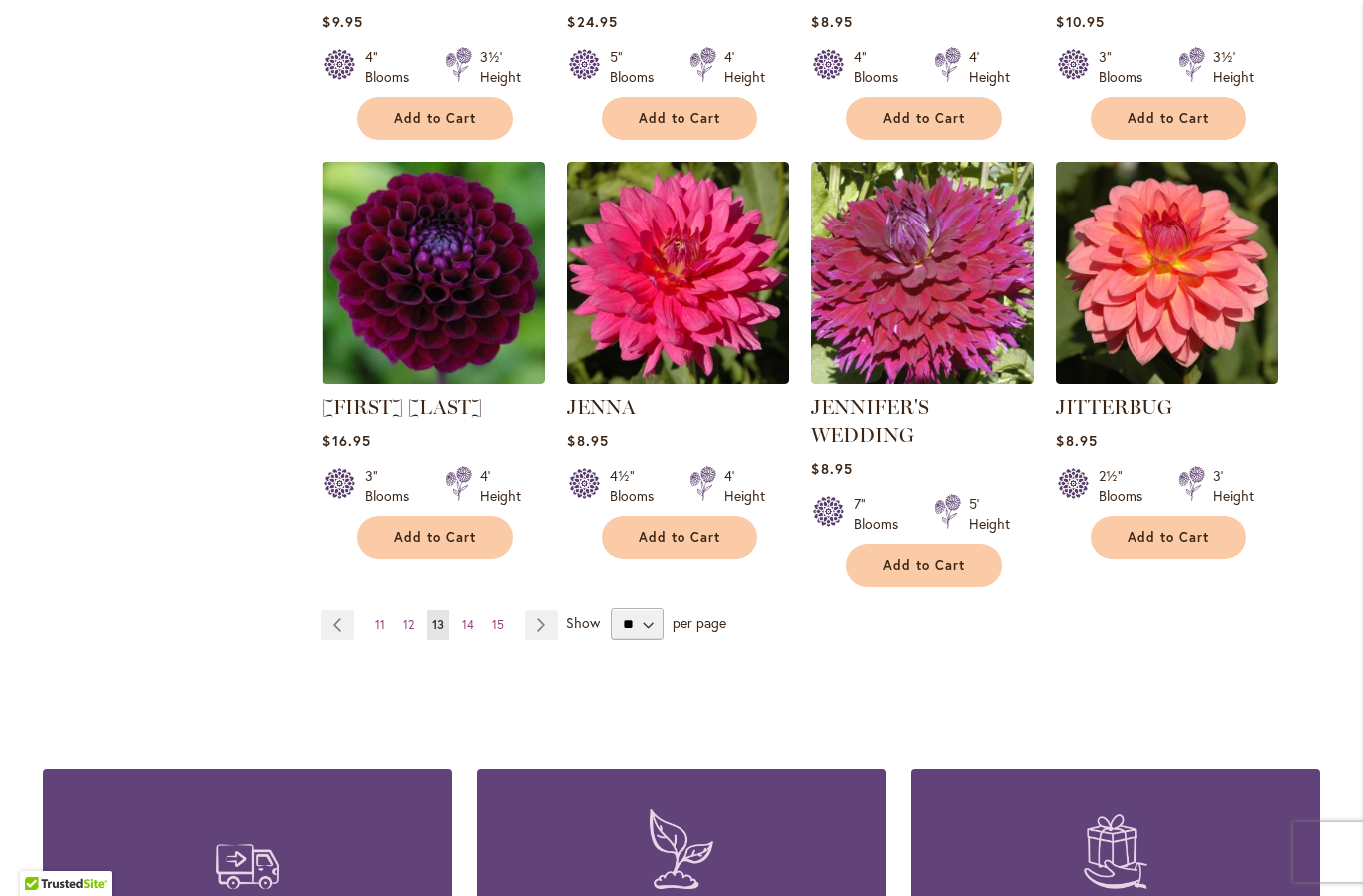 scroll, scrollTop: 1614, scrollLeft: 0, axis: vertical 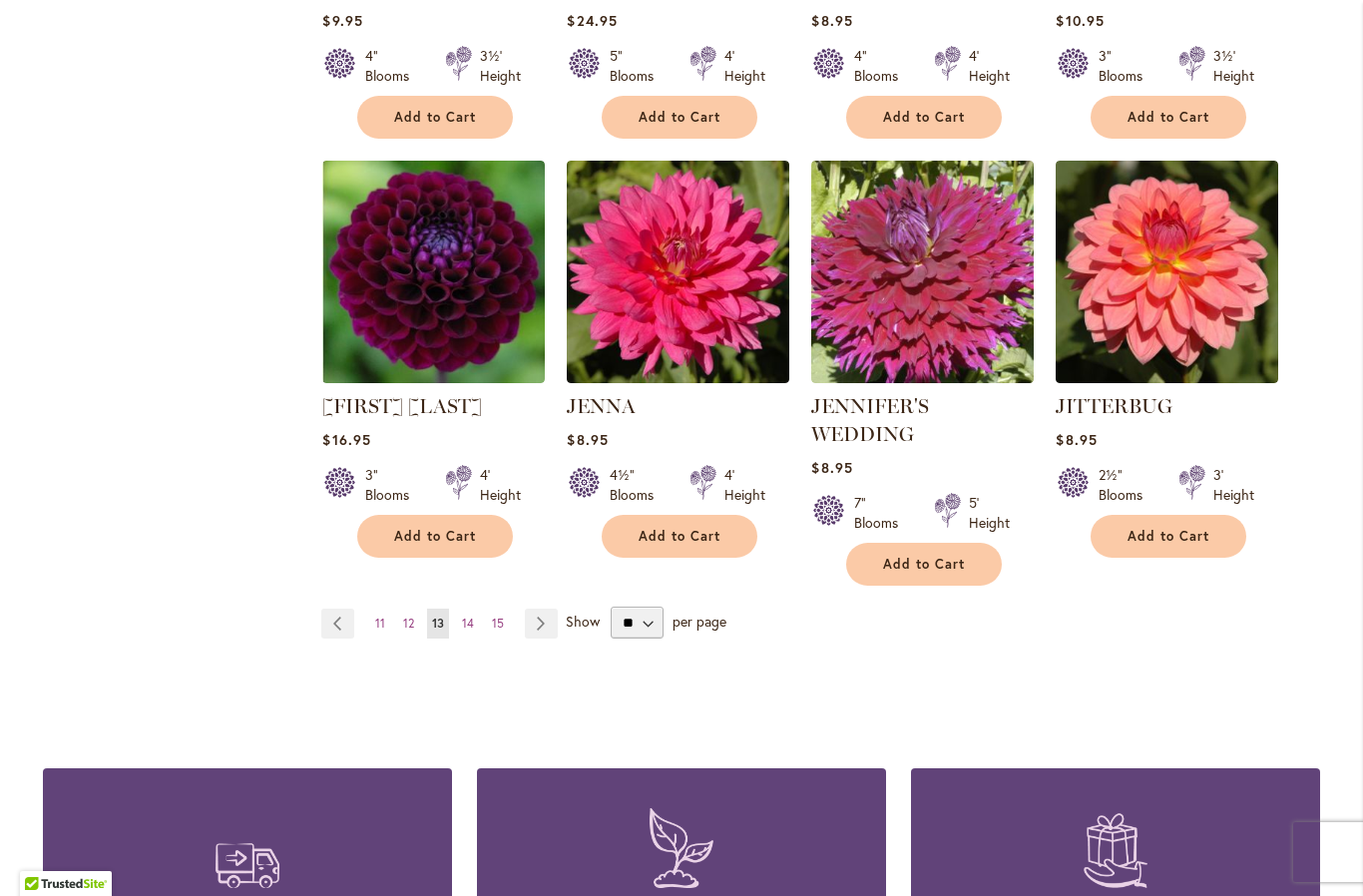 click on "Page
Next" at bounding box center [541, 624] 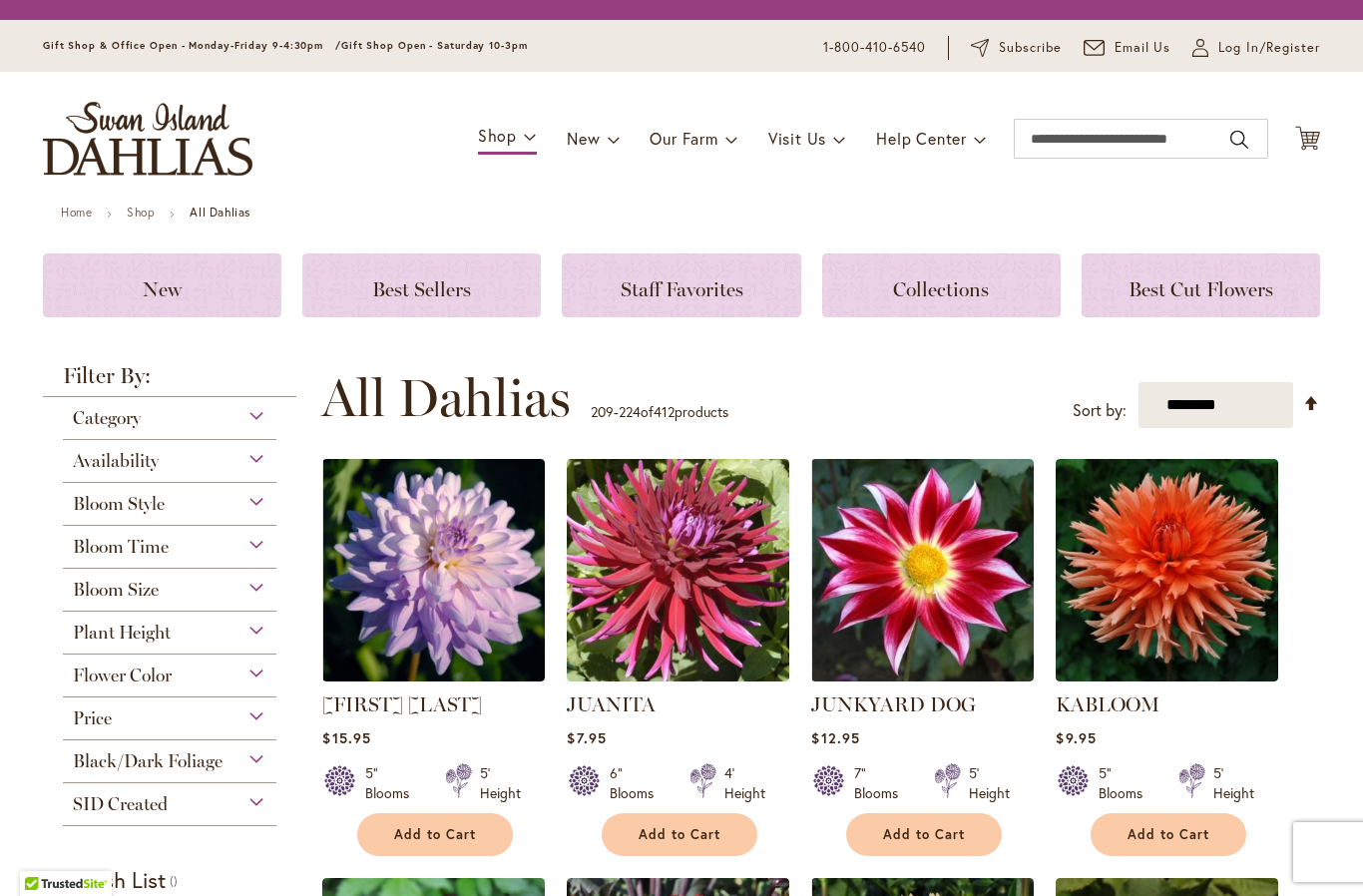 scroll, scrollTop: 0, scrollLeft: 0, axis: both 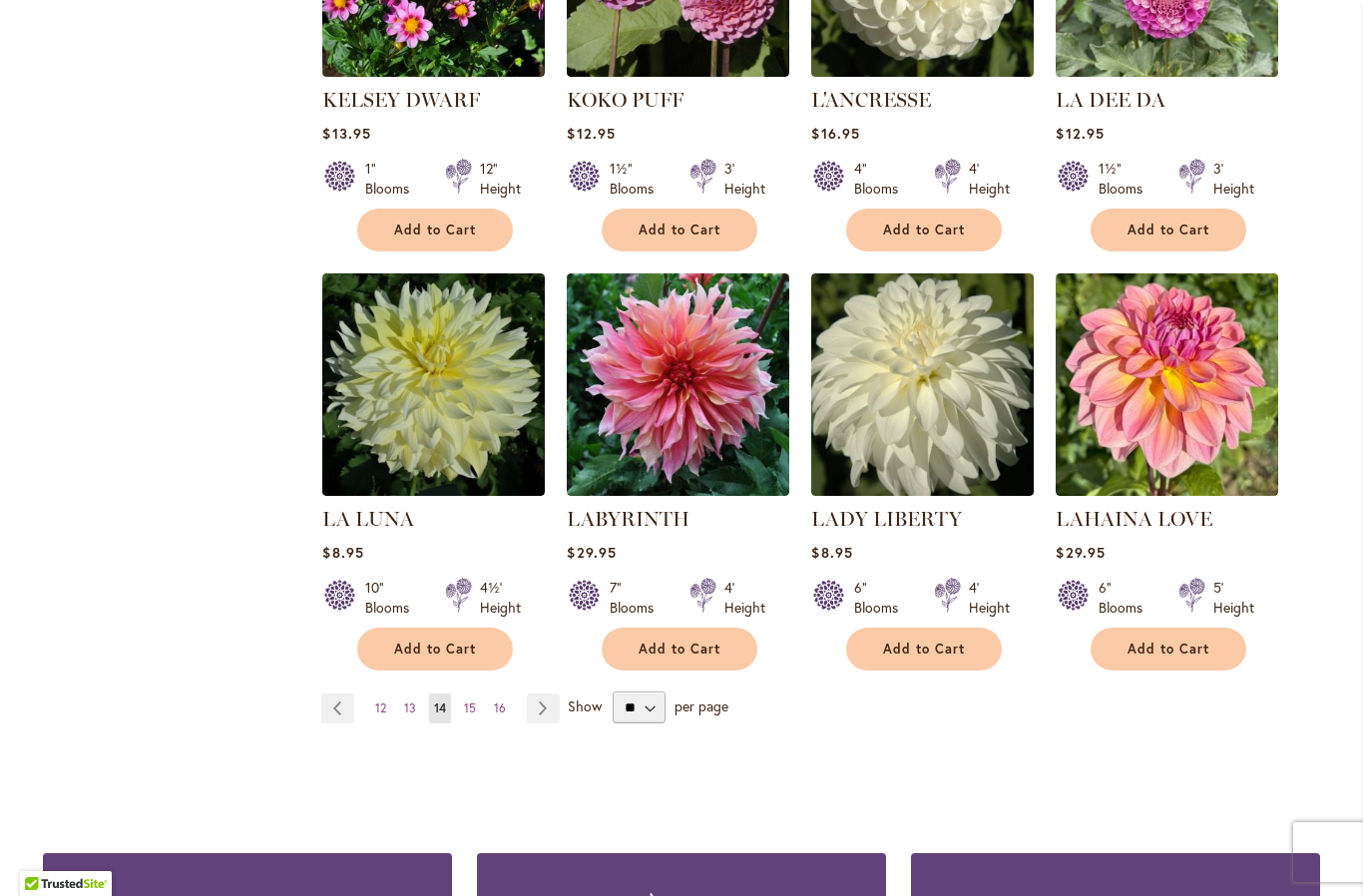 click on "Page
Next" at bounding box center [543, 708] 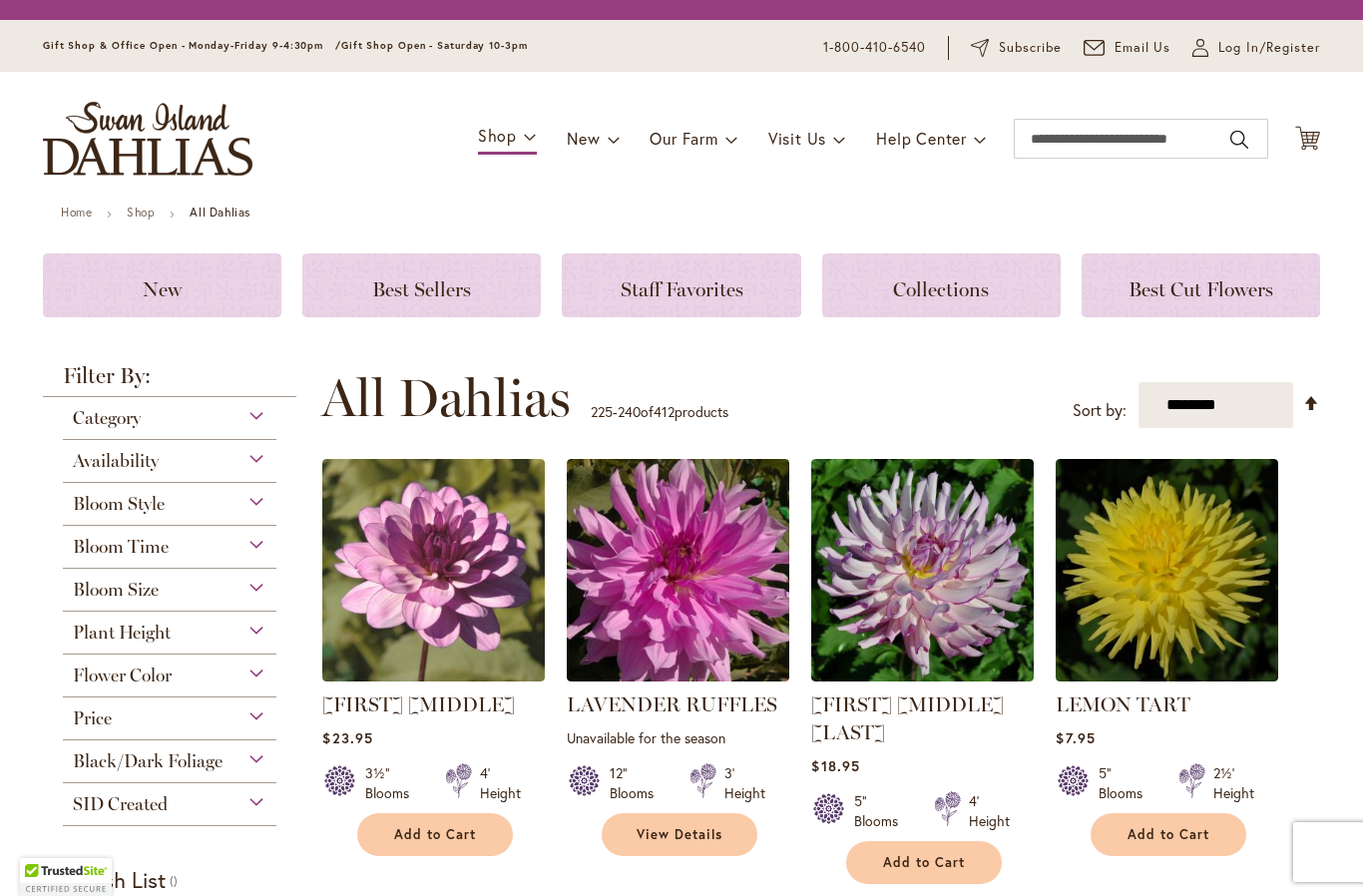 scroll, scrollTop: 0, scrollLeft: 0, axis: both 